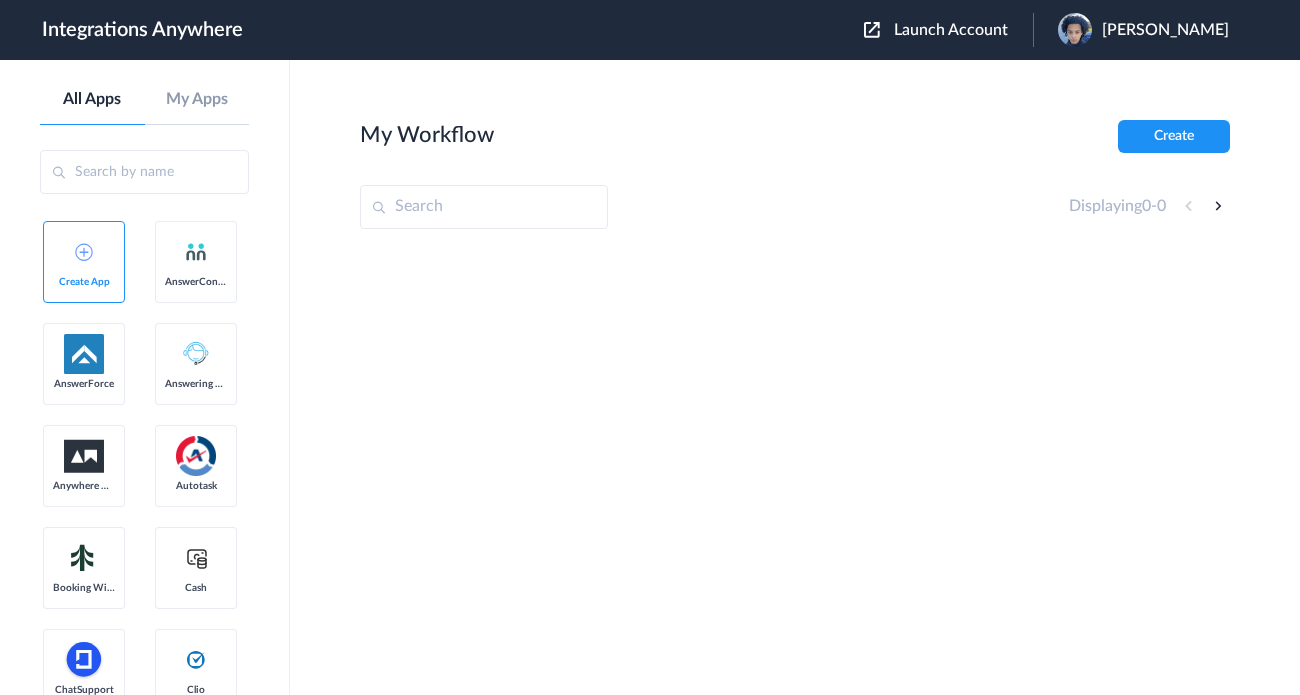 scroll, scrollTop: 0, scrollLeft: 0, axis: both 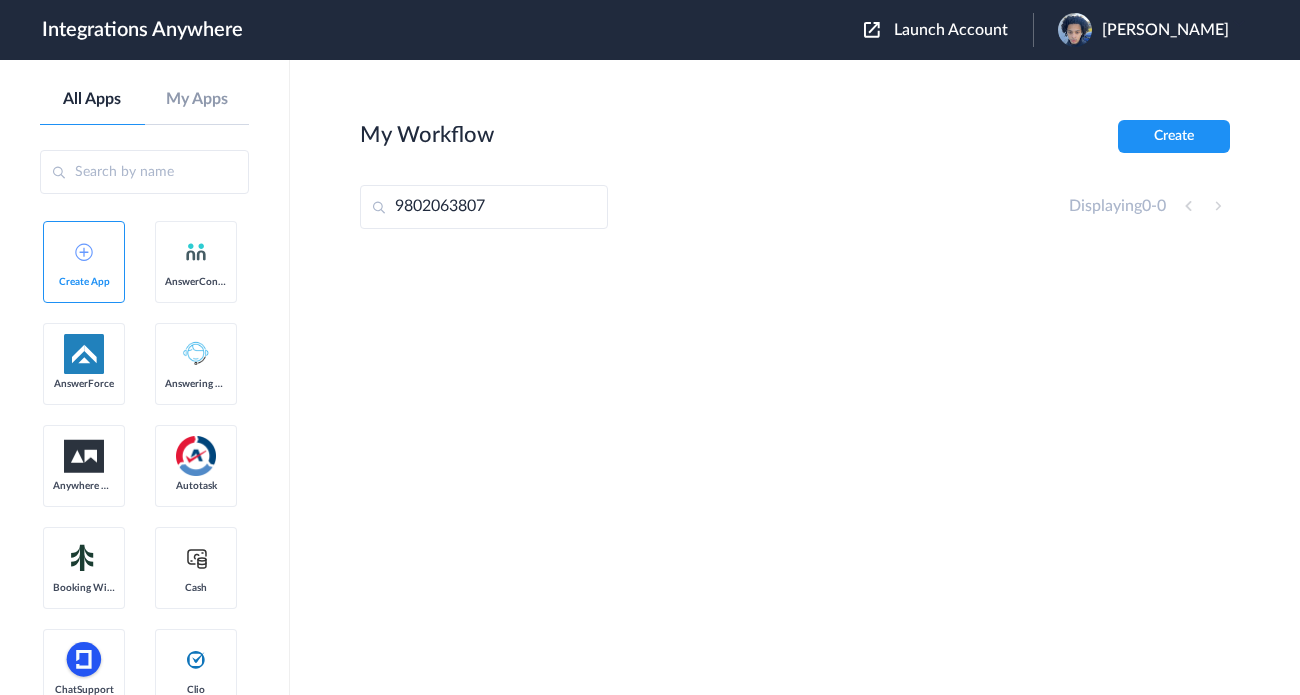 type on "9802063807" 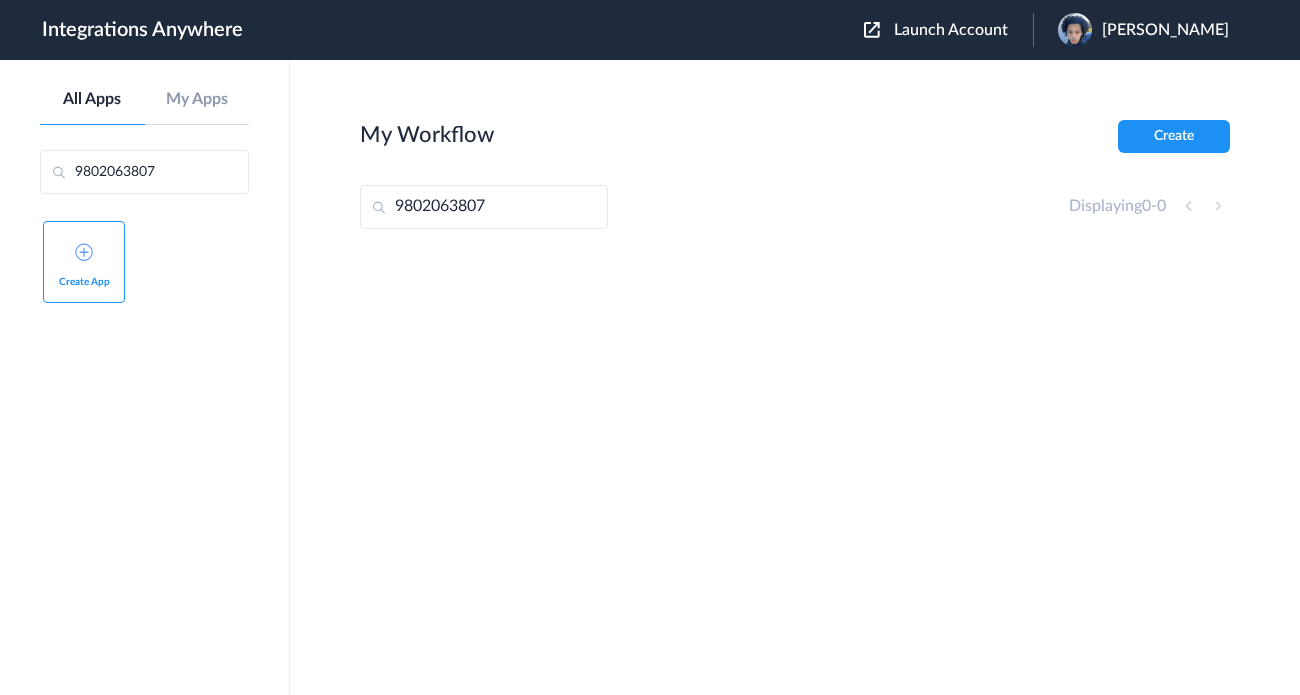 type on "9802063807" 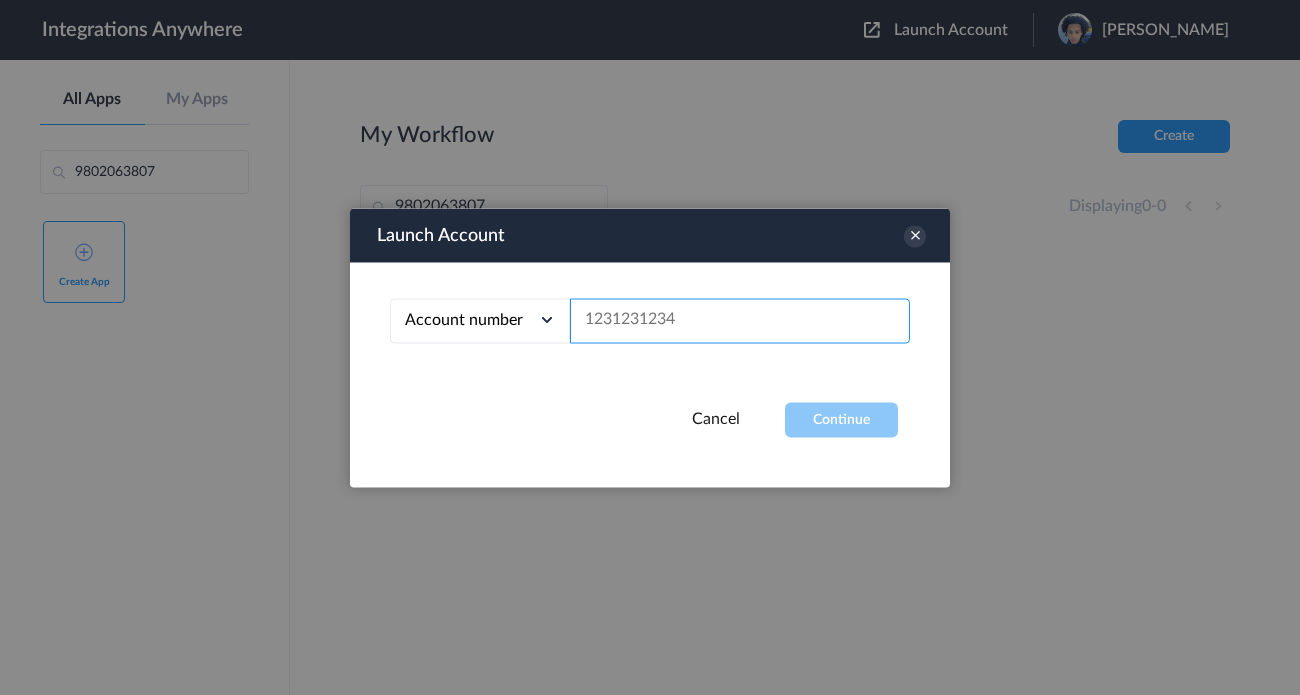 click at bounding box center (740, 320) 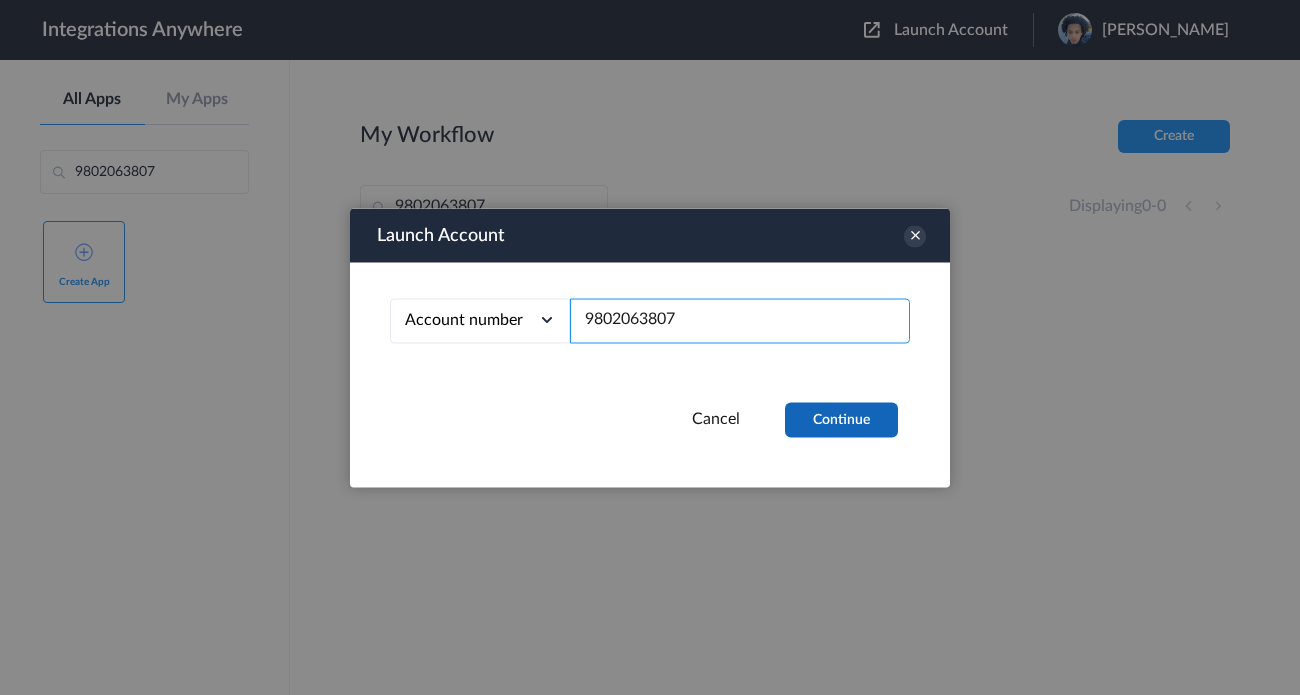 type on "9802063807" 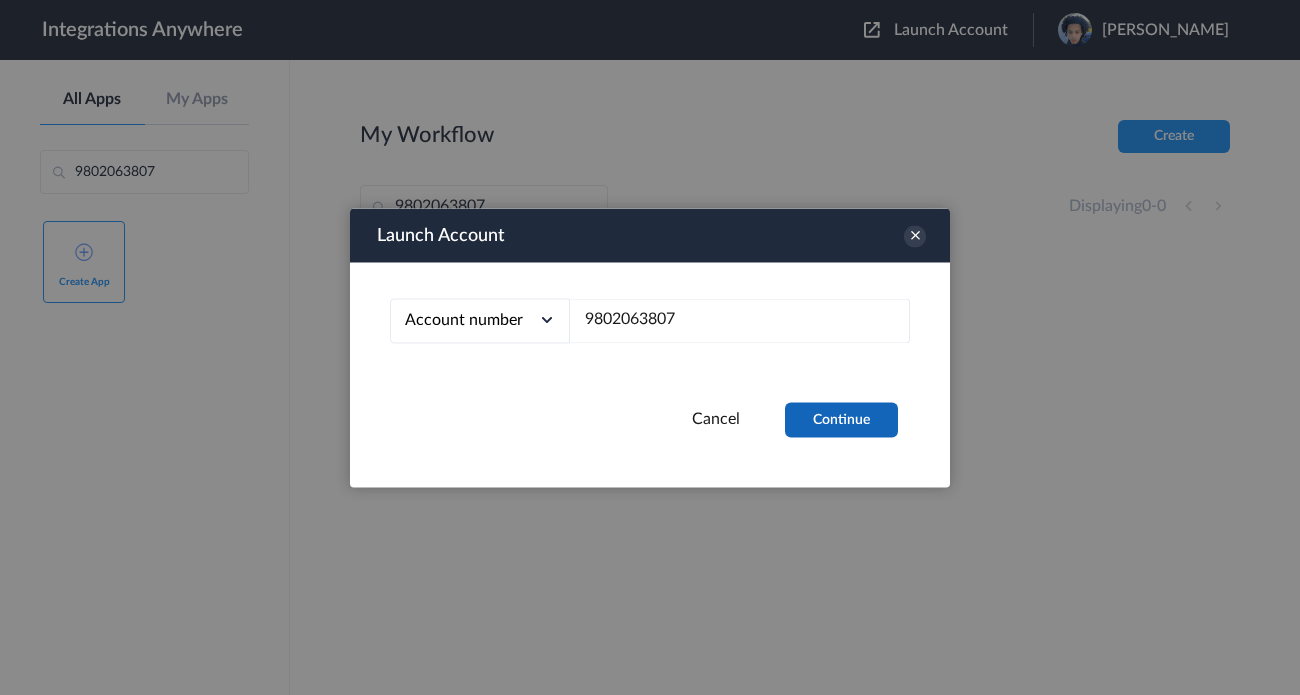 click on "Continue" at bounding box center [841, 419] 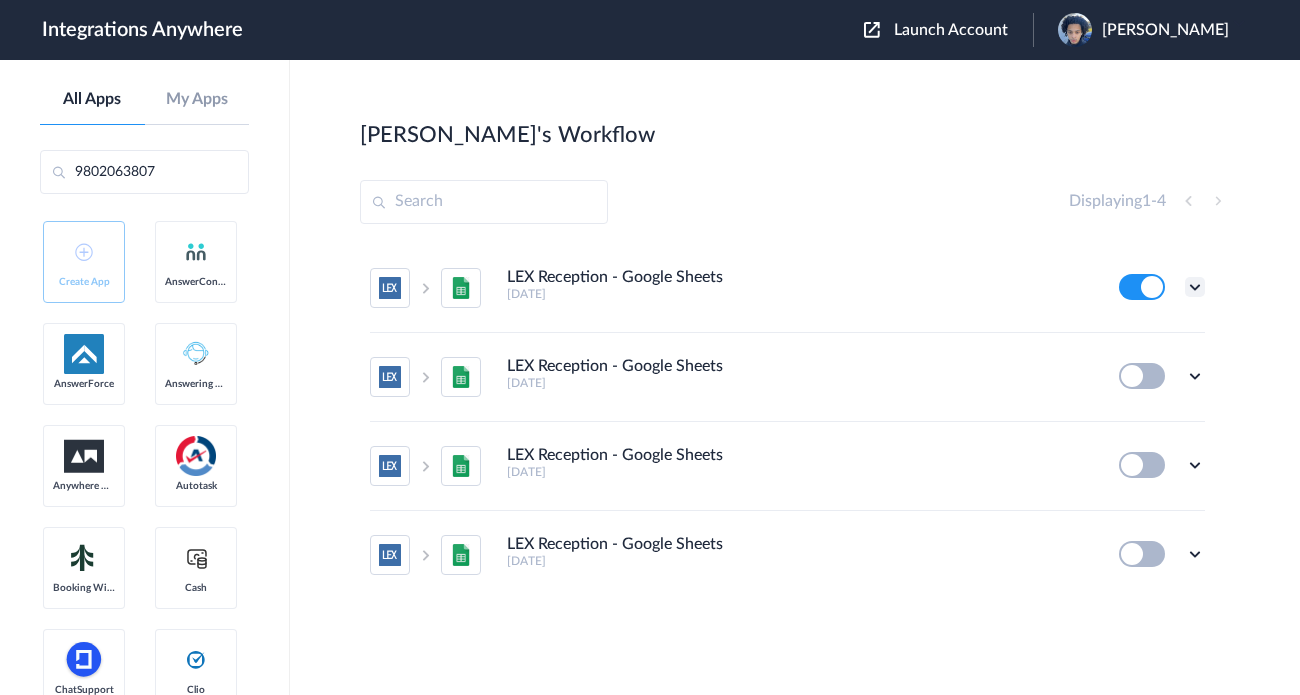 click at bounding box center [1195, 287] 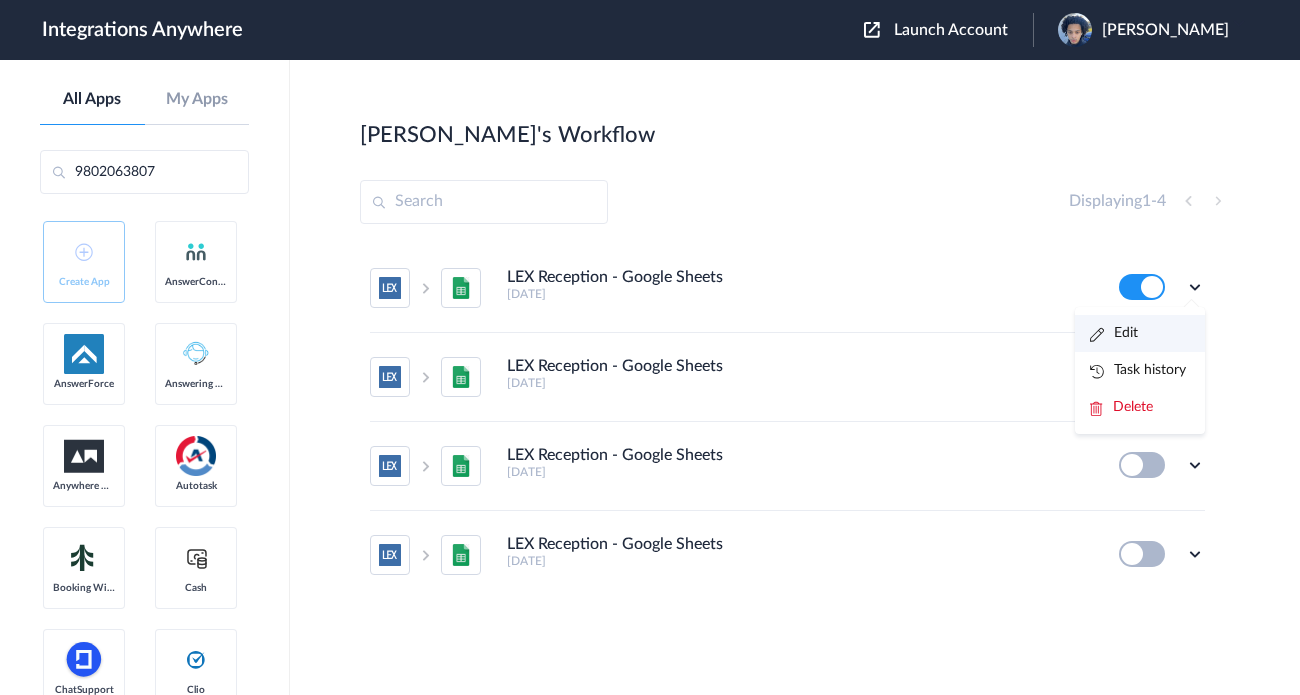 click on "Edit" at bounding box center [1140, 333] 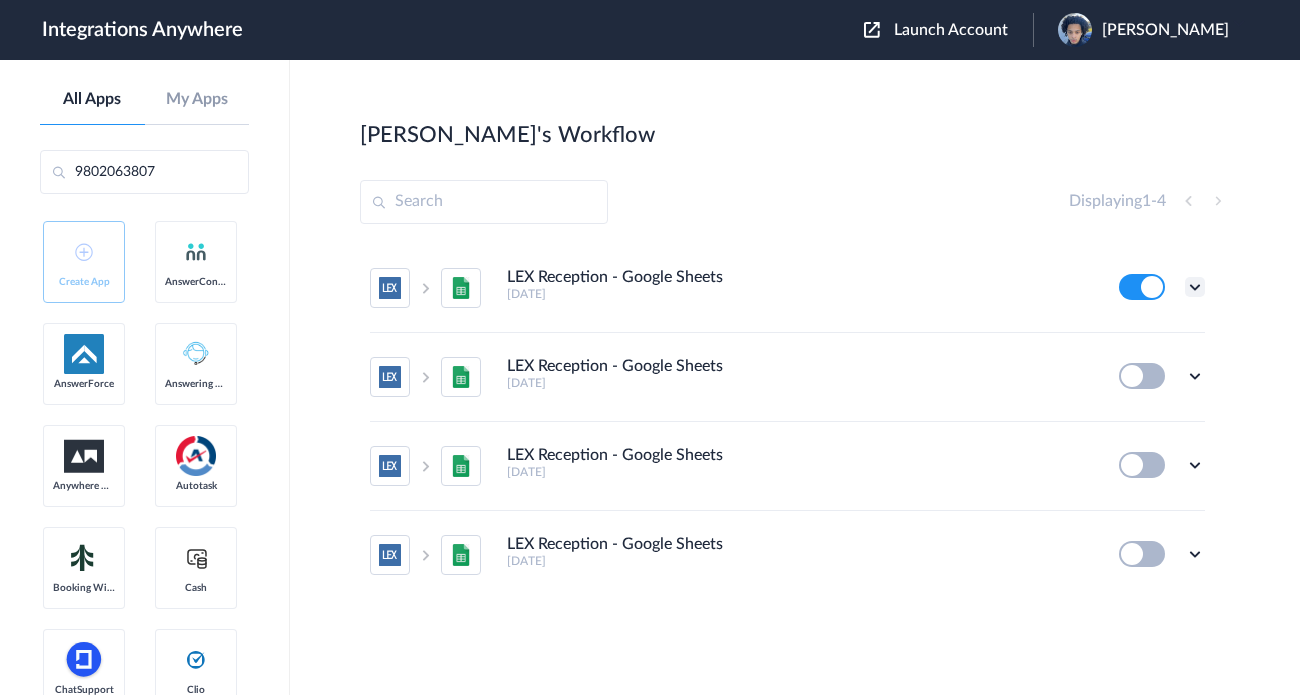 click at bounding box center (1195, 287) 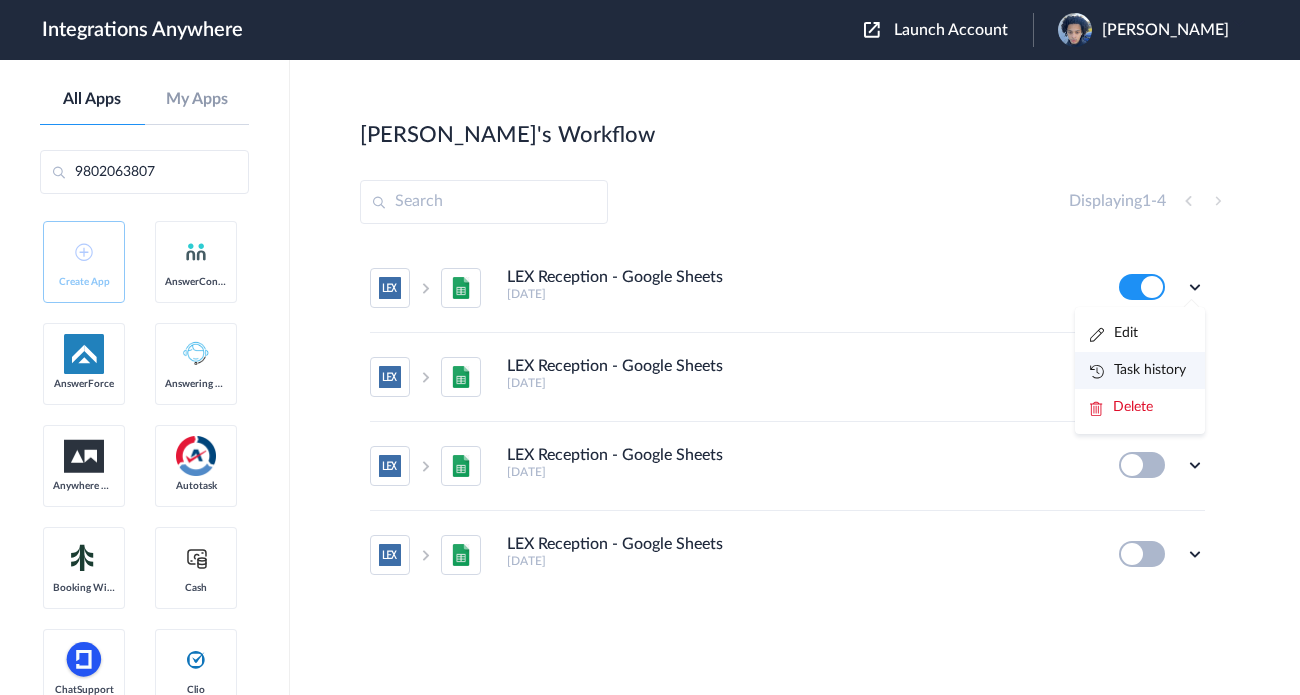 click on "Task history" at bounding box center [1138, 370] 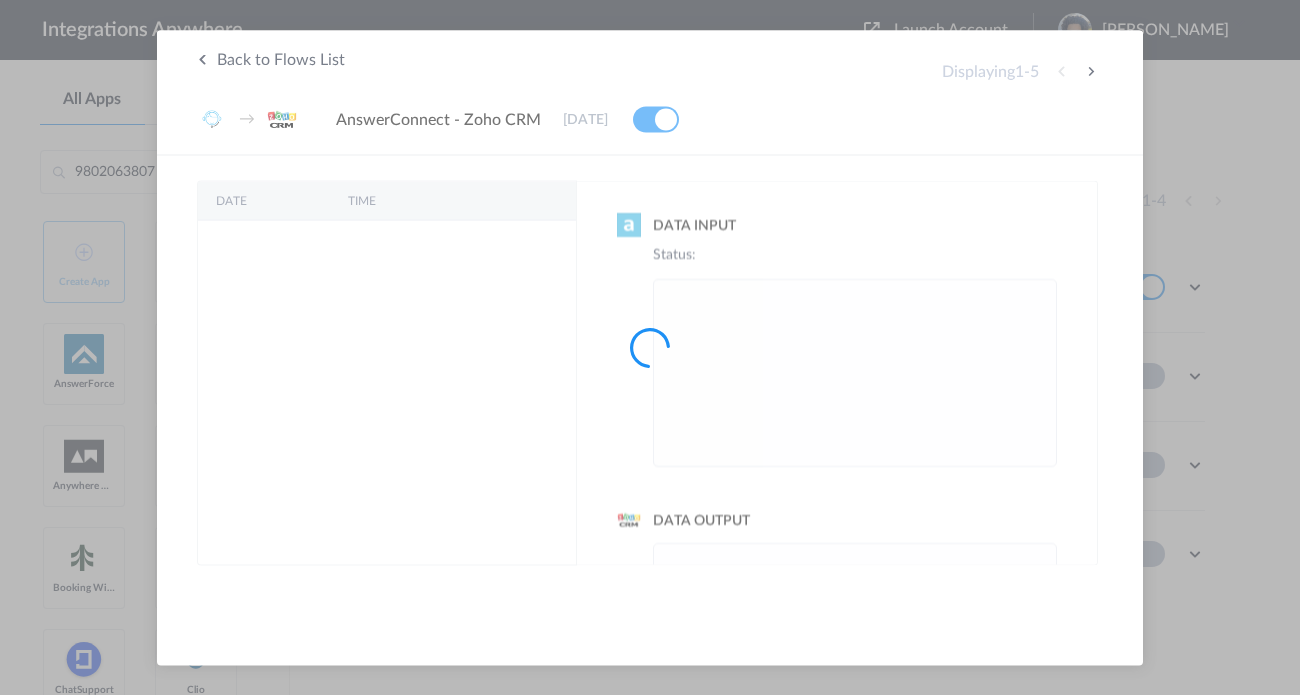 scroll, scrollTop: 0, scrollLeft: 0, axis: both 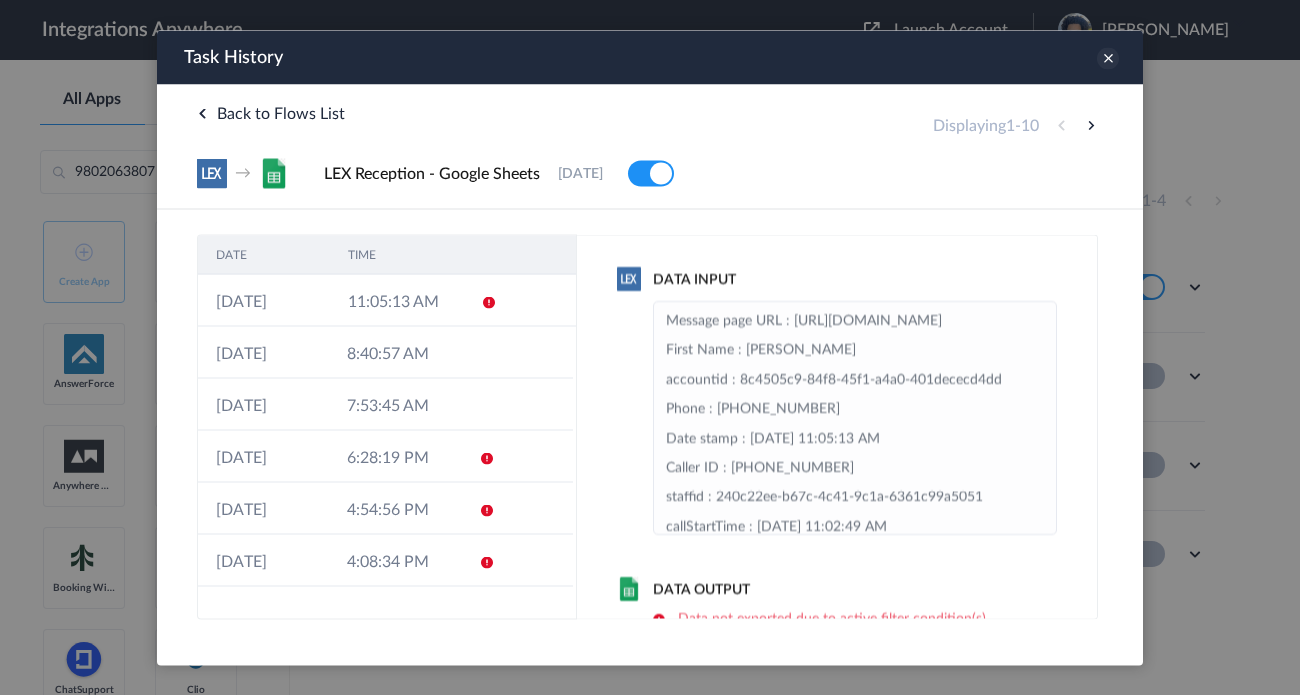 click at bounding box center [1108, 58] 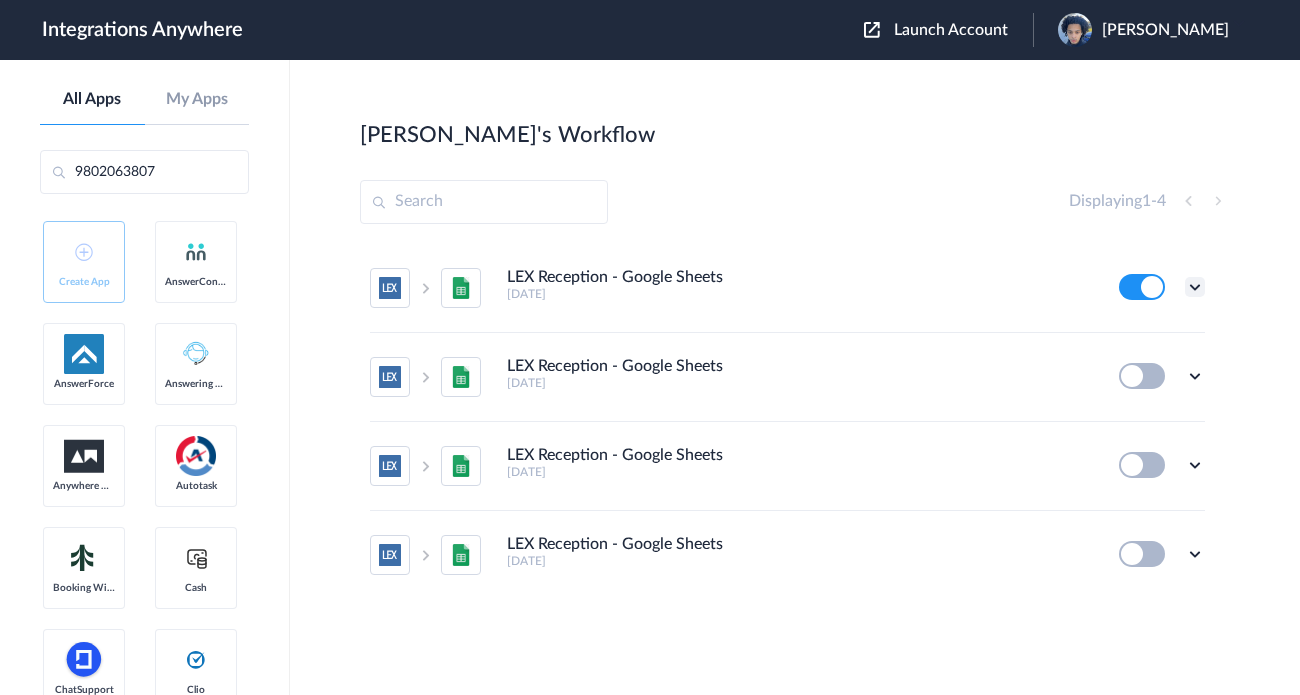 click at bounding box center [1195, 287] 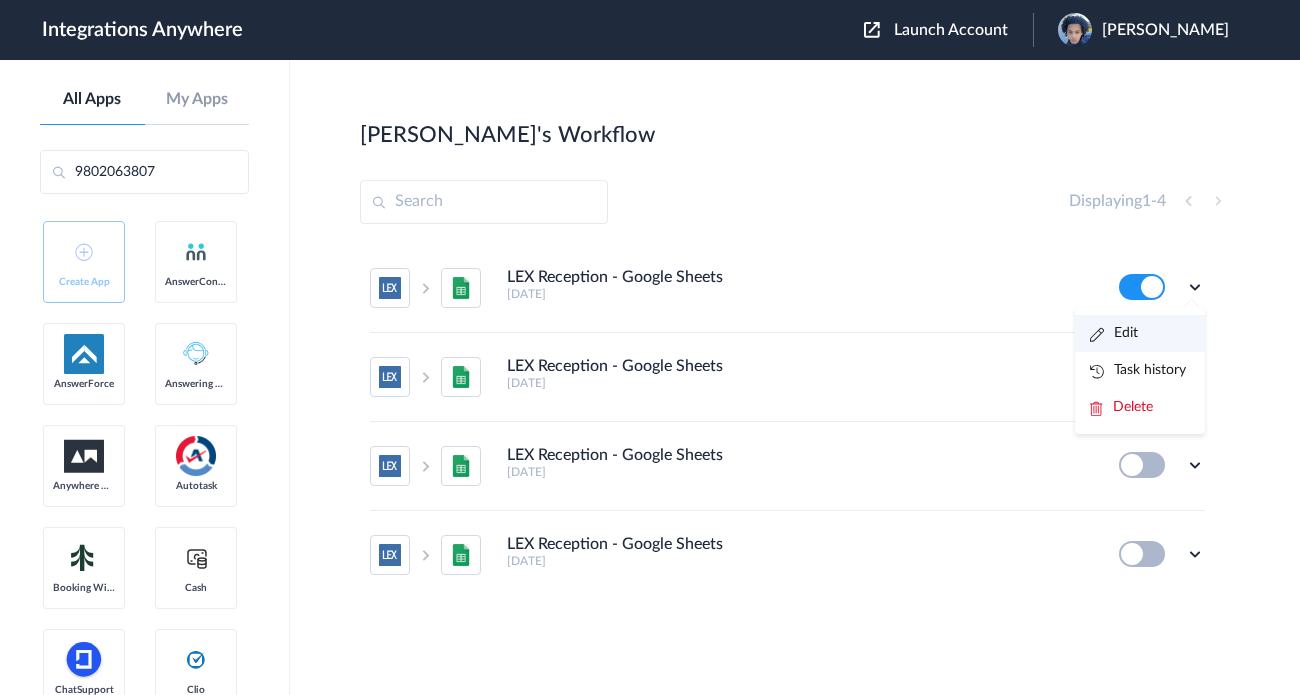 click on "Edit" at bounding box center [1140, 333] 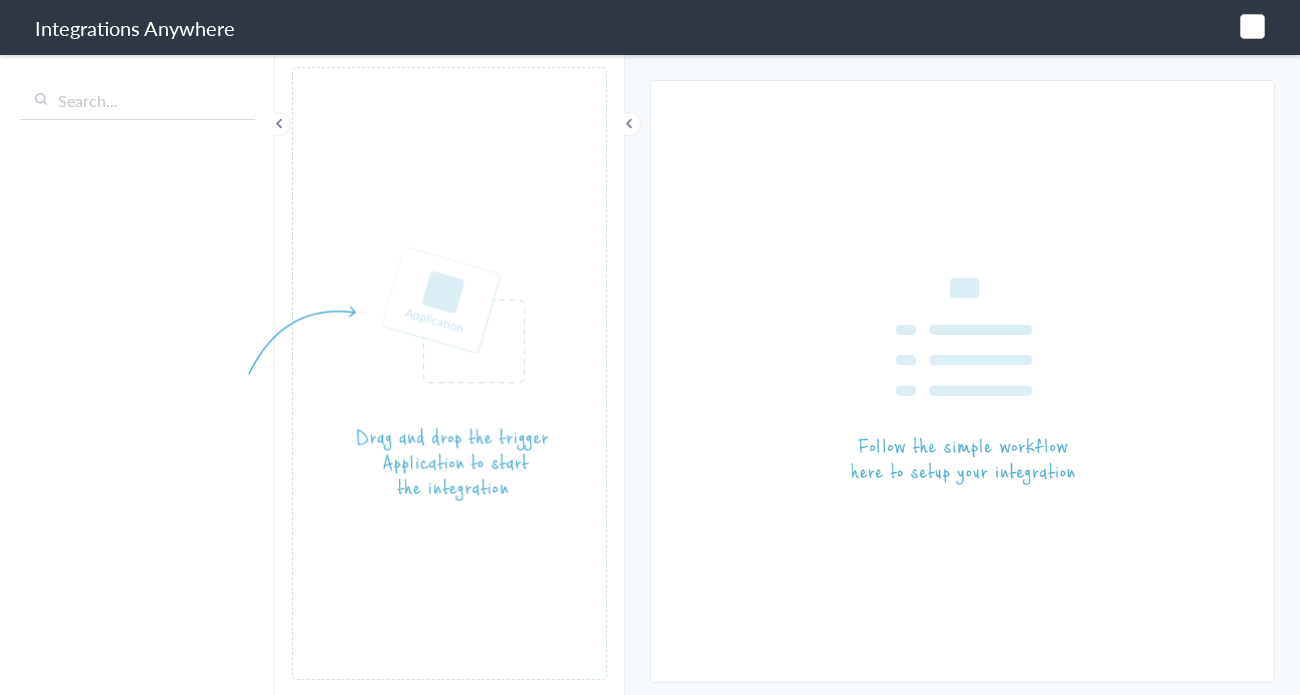 scroll, scrollTop: 0, scrollLeft: 0, axis: both 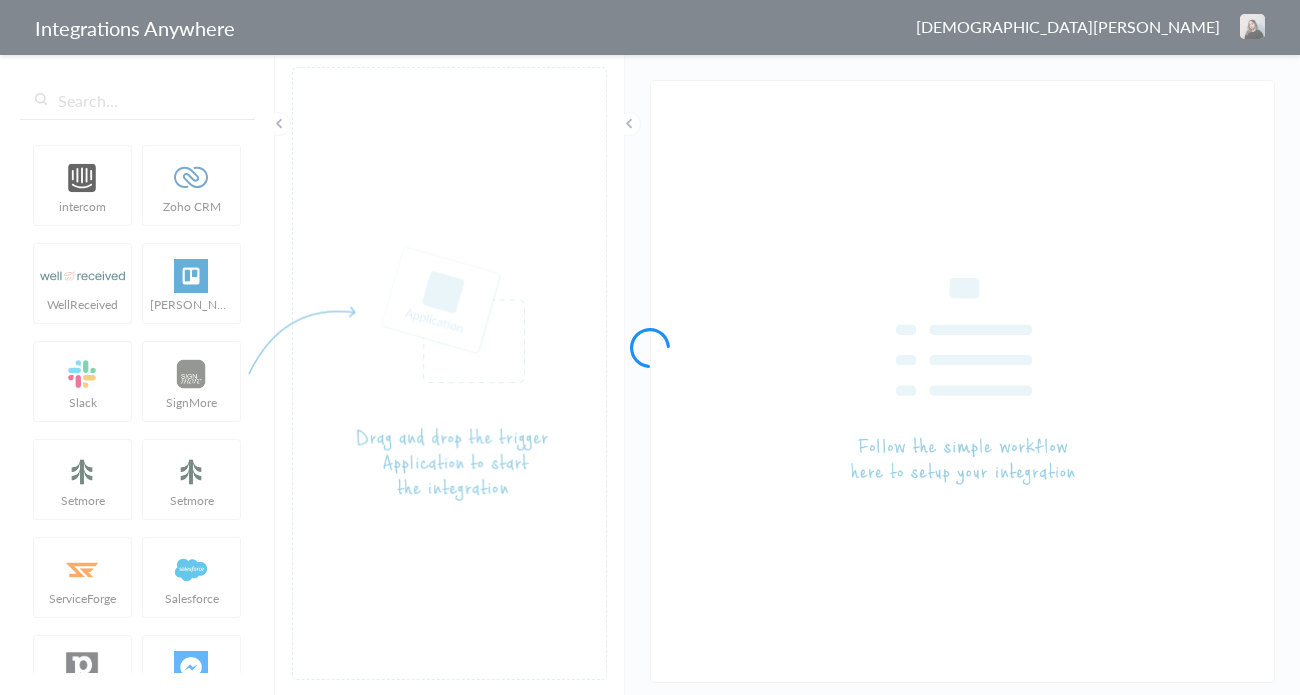 type on "LEX Reception - Google Sheets" 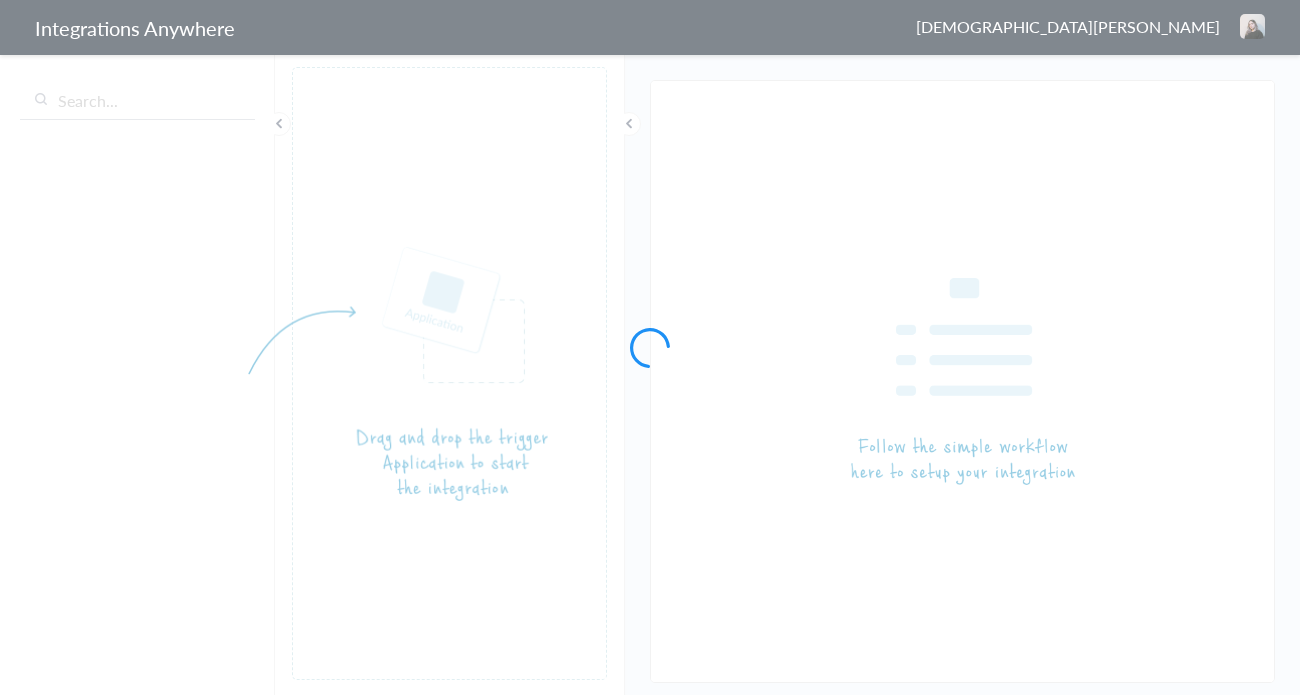 scroll, scrollTop: 0, scrollLeft: 0, axis: both 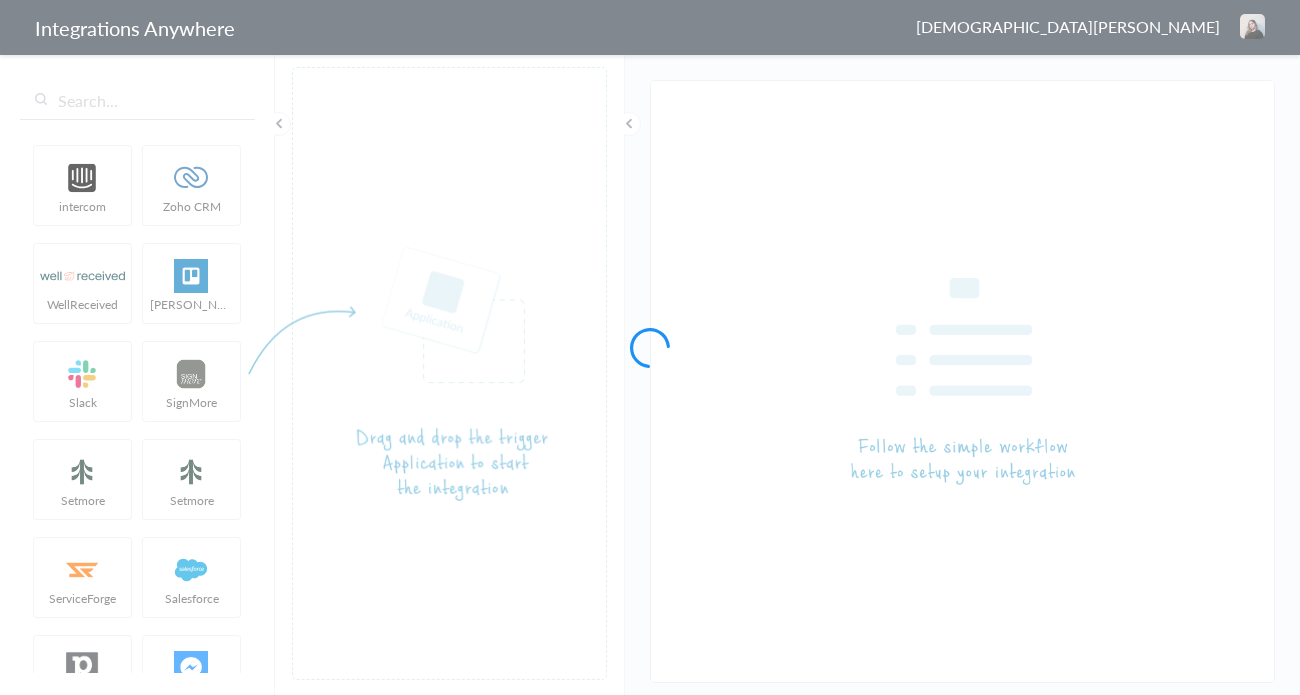 type on "LEX Reception - Google Sheets" 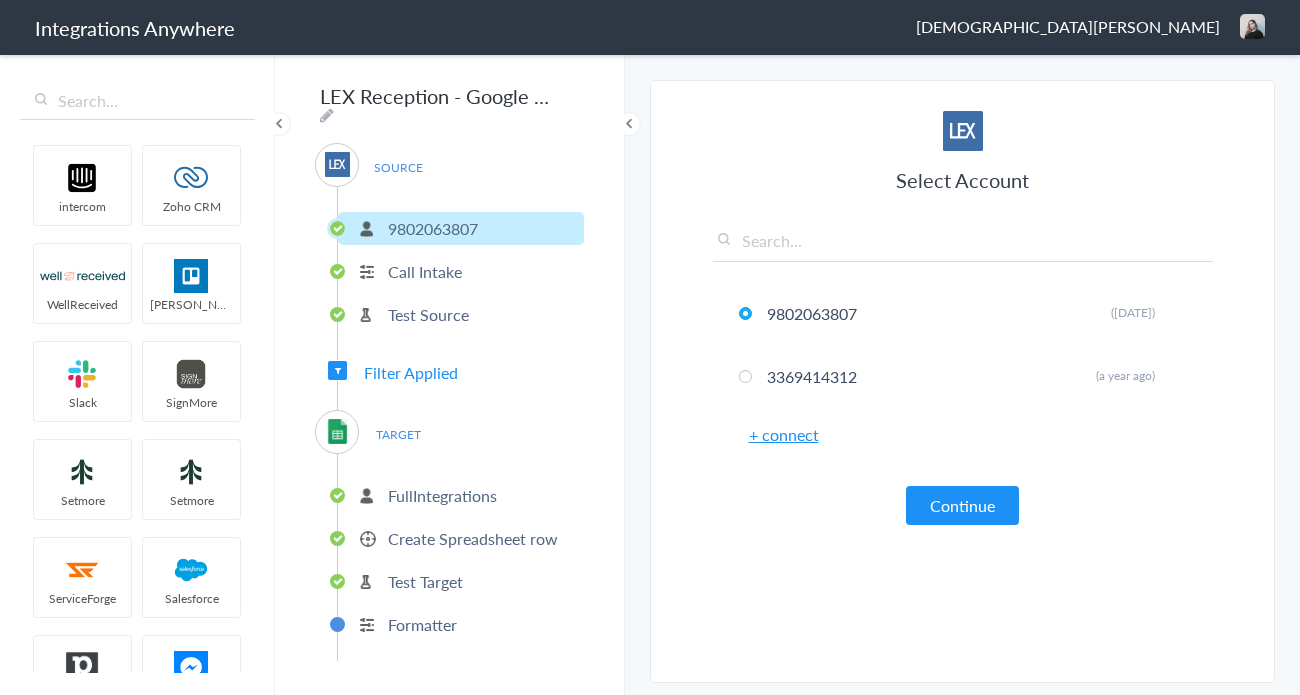 click on "Call Intake" at bounding box center (461, 271) 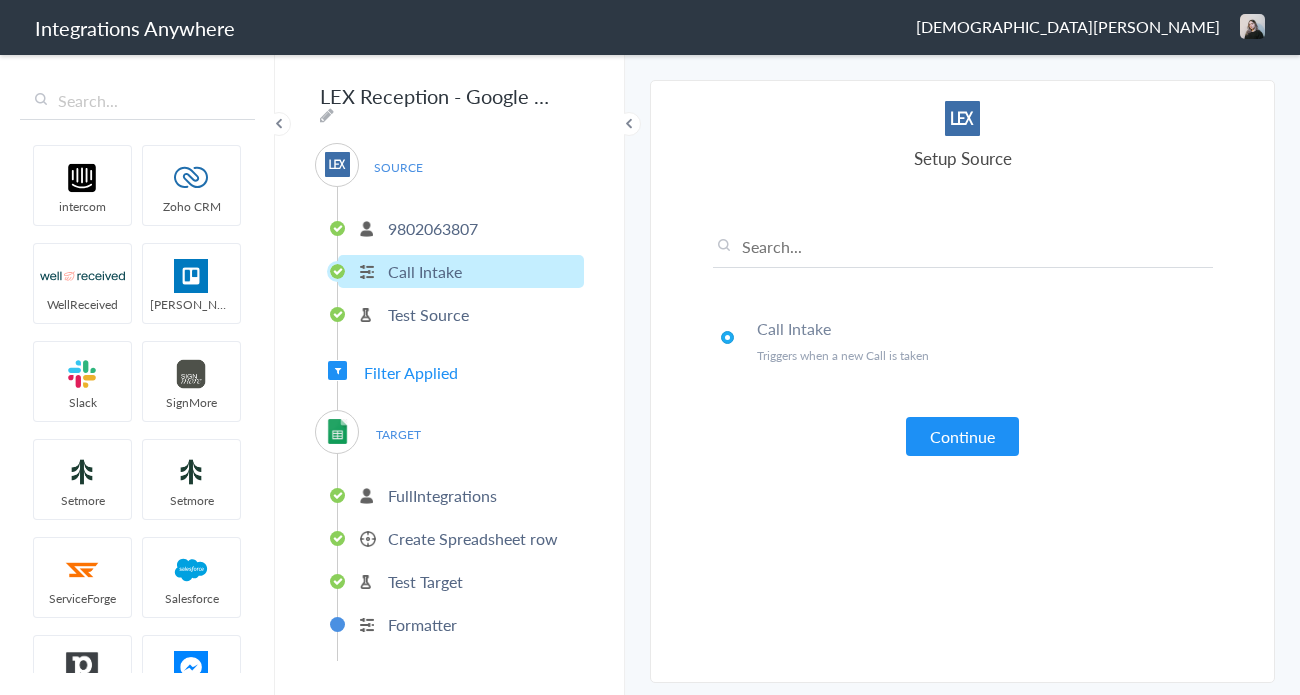 click on "Test Source" at bounding box center [428, 314] 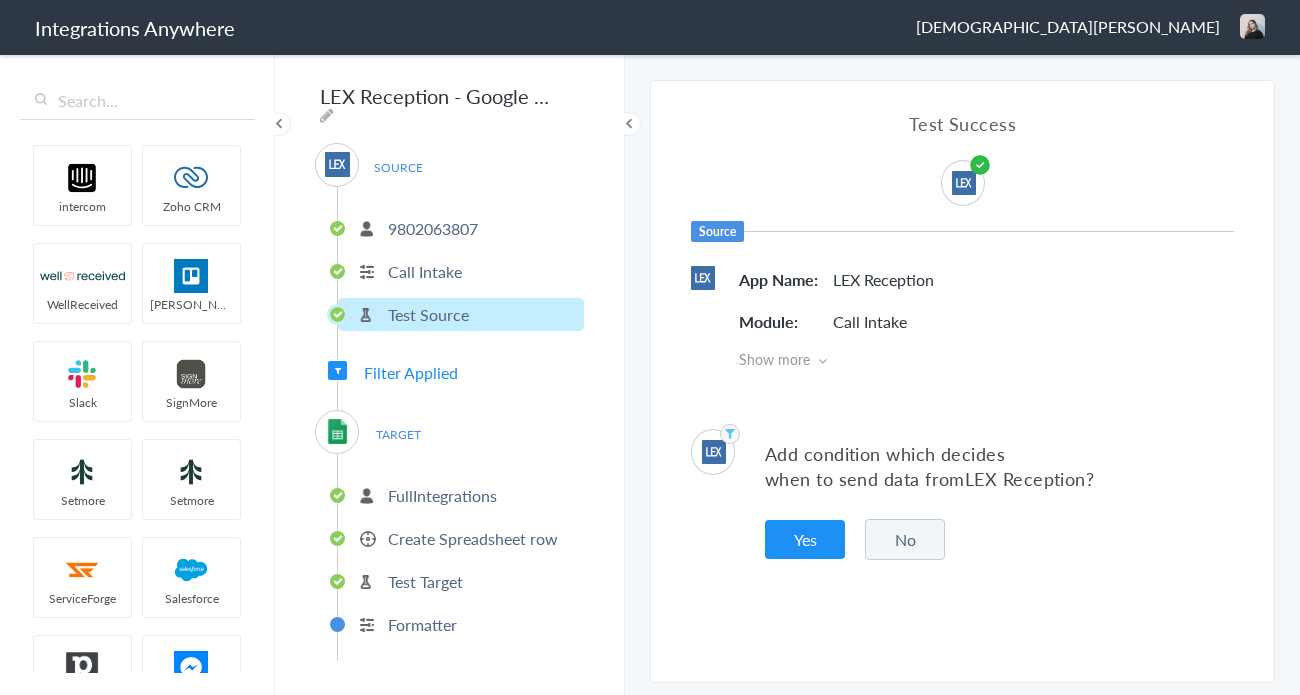 click on "Filter
Applied" at bounding box center (411, 372) 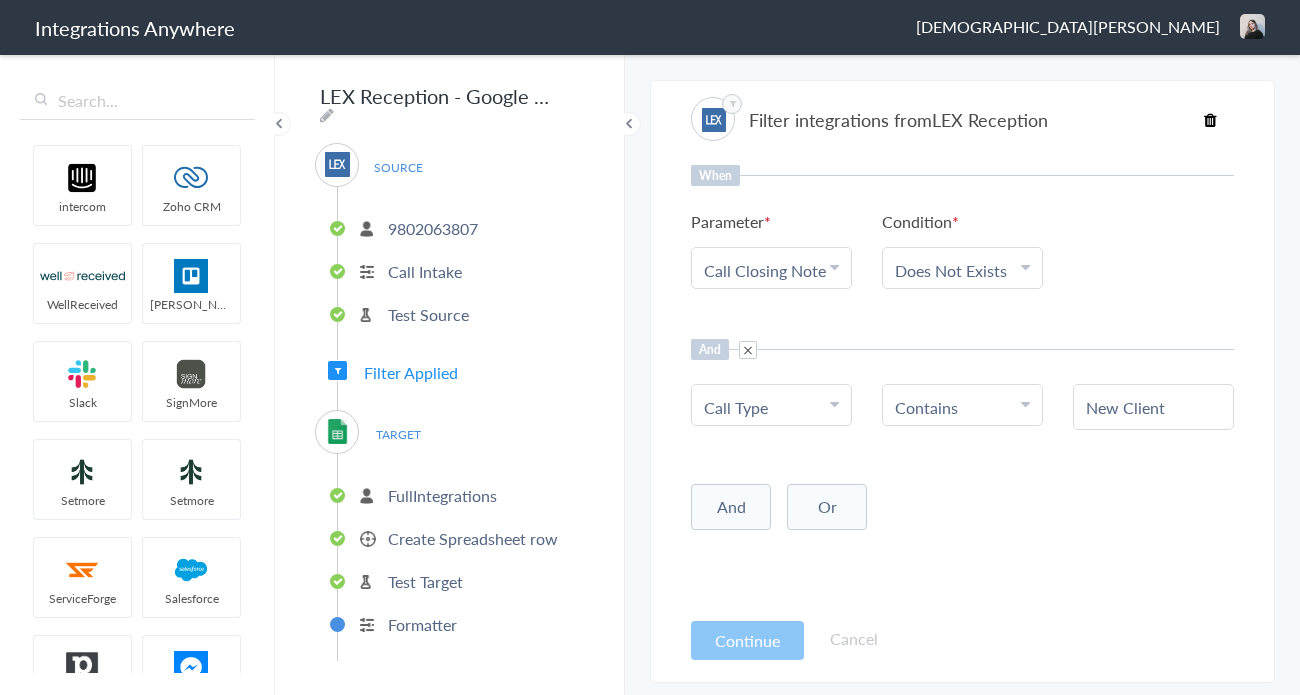 click on "FullIntegrations" at bounding box center [442, 495] 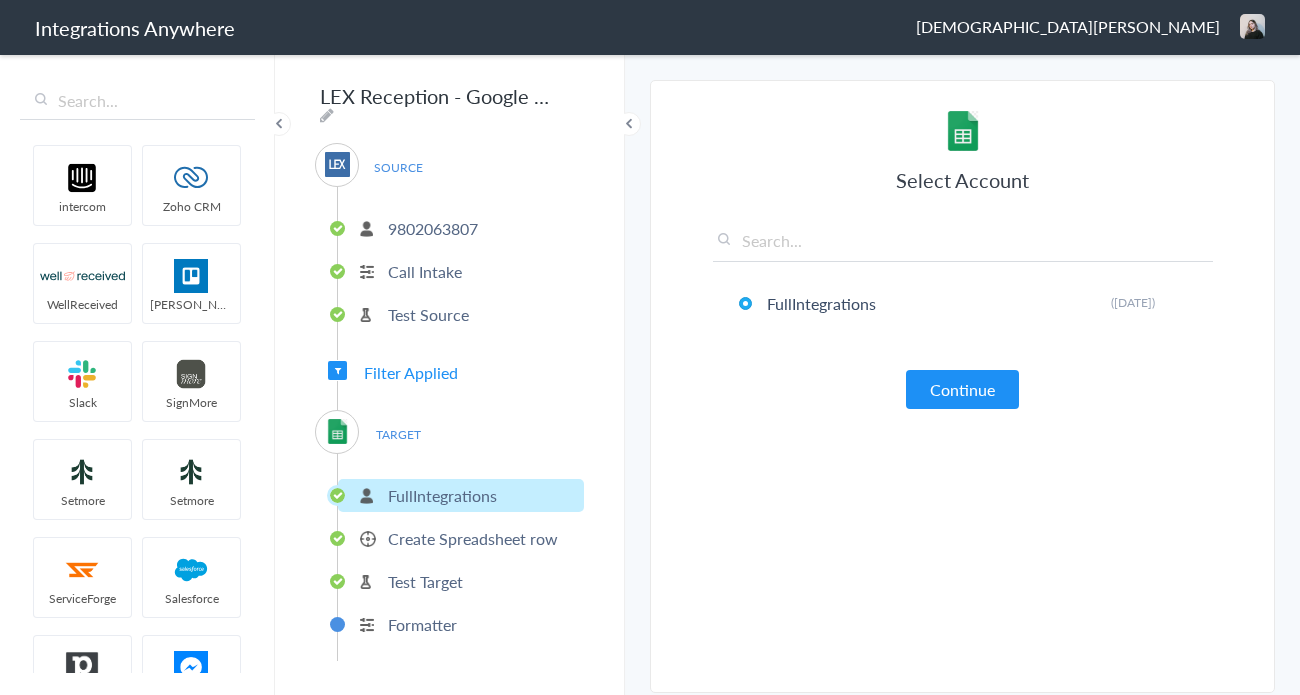 click on "Create Spreadsheet row" at bounding box center [473, 538] 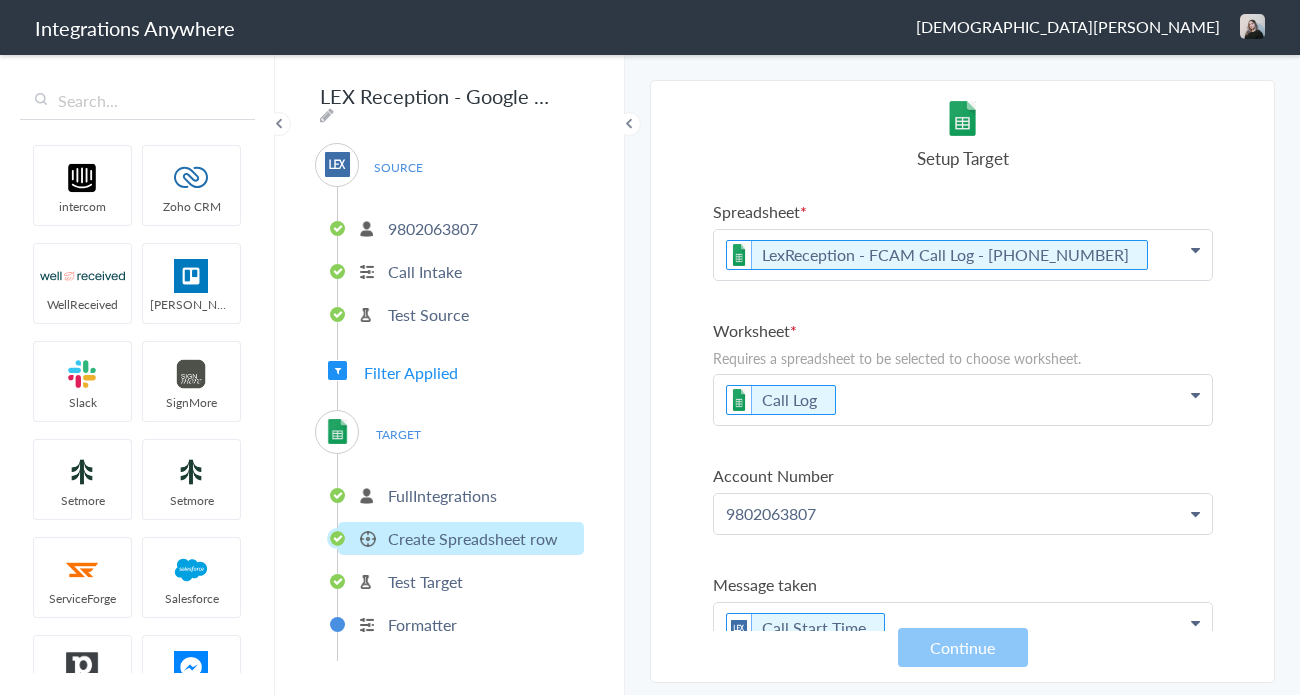 scroll, scrollTop: 11, scrollLeft: 0, axis: vertical 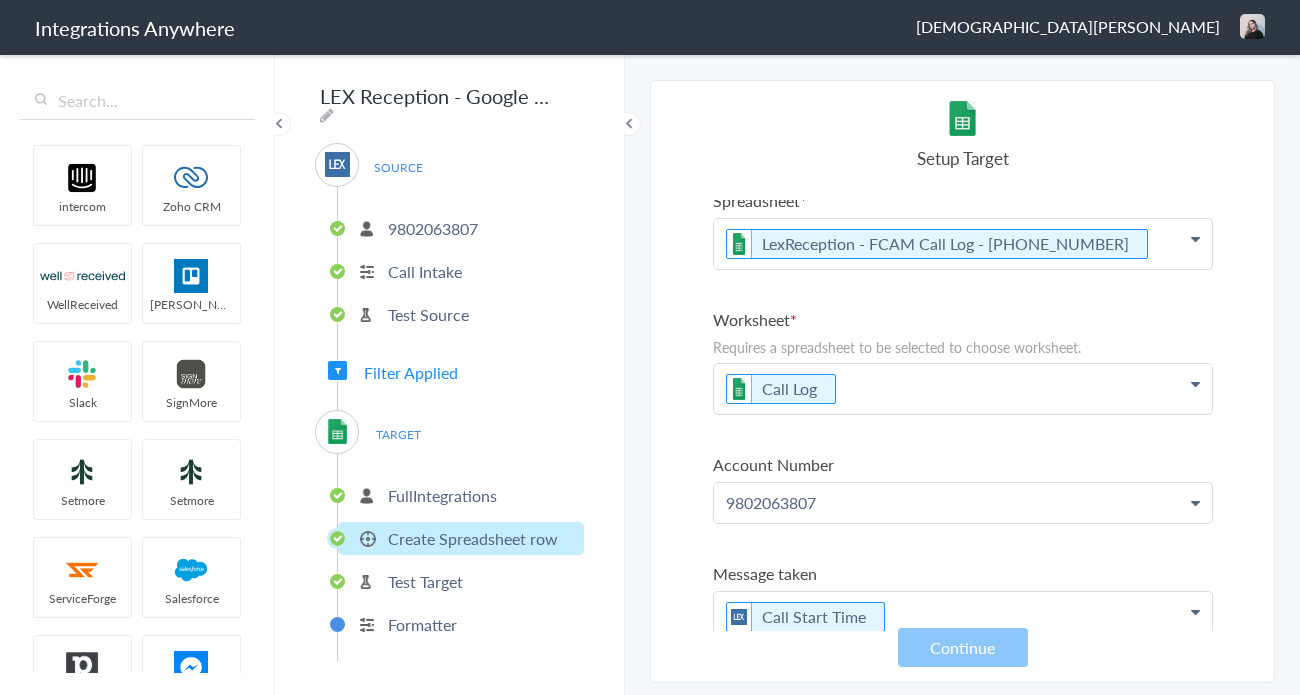 click at bounding box center (279, 124) 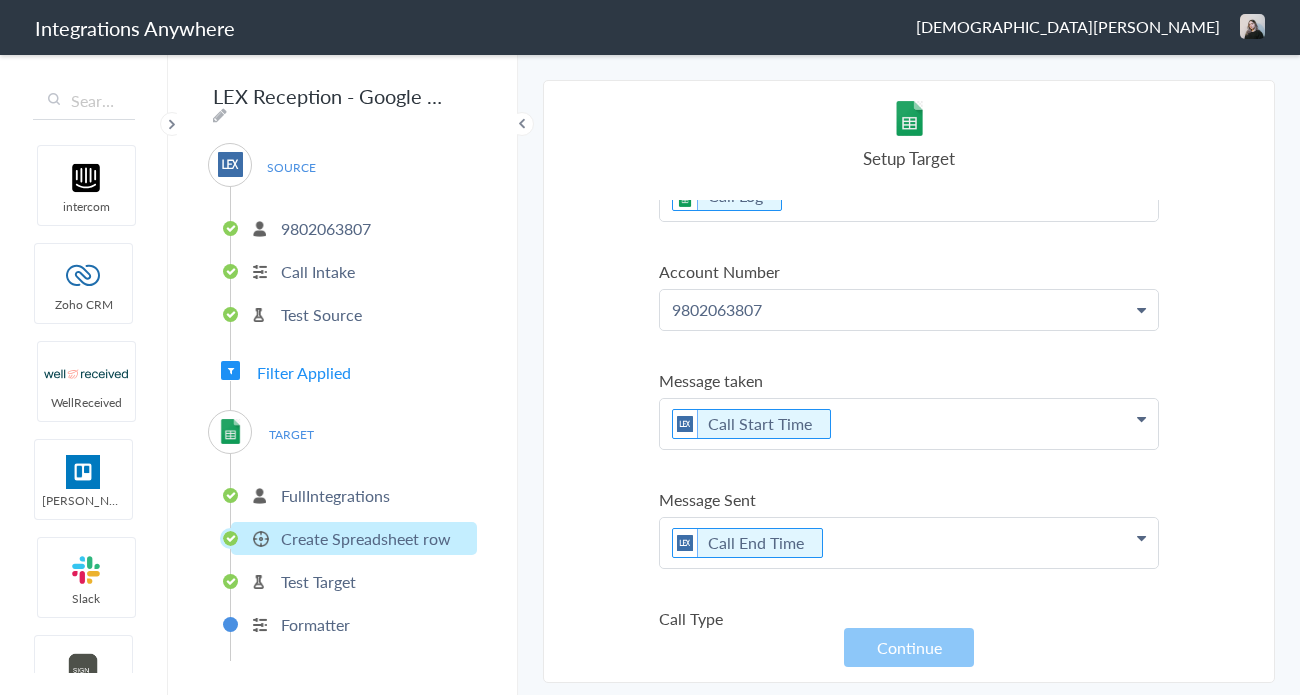 scroll, scrollTop: 0, scrollLeft: 0, axis: both 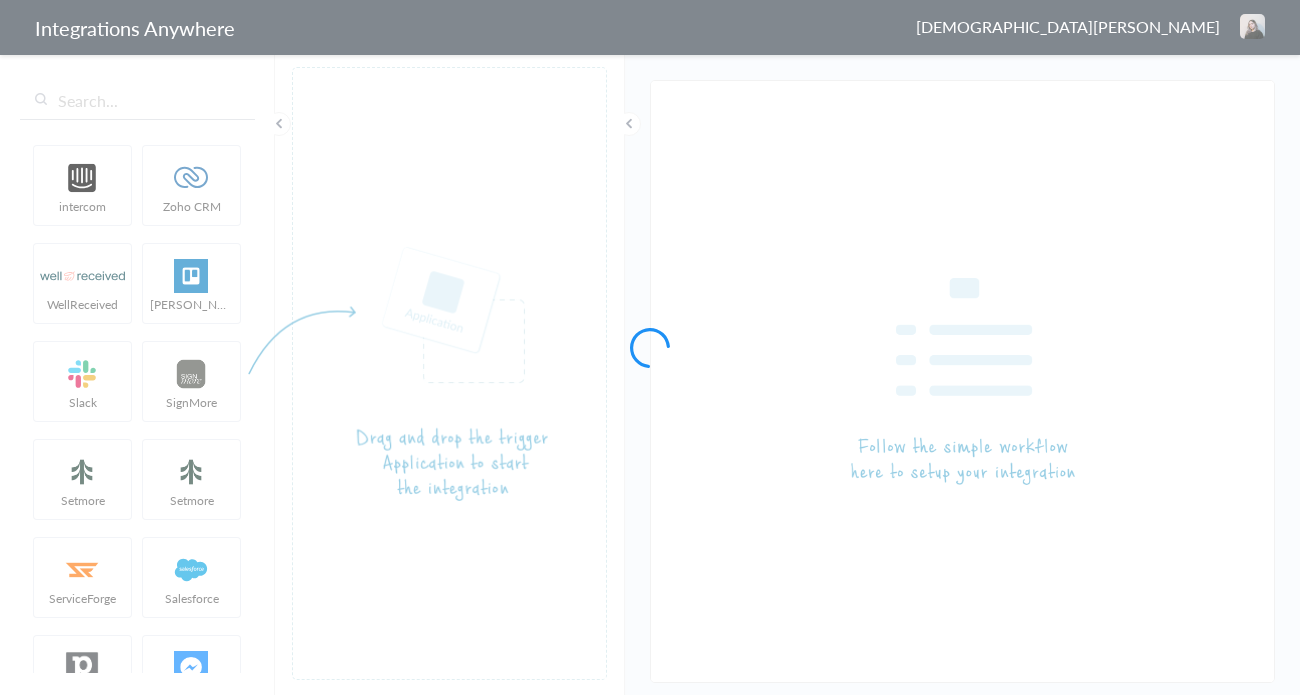 type on "LEX Reception - Google Sheets" 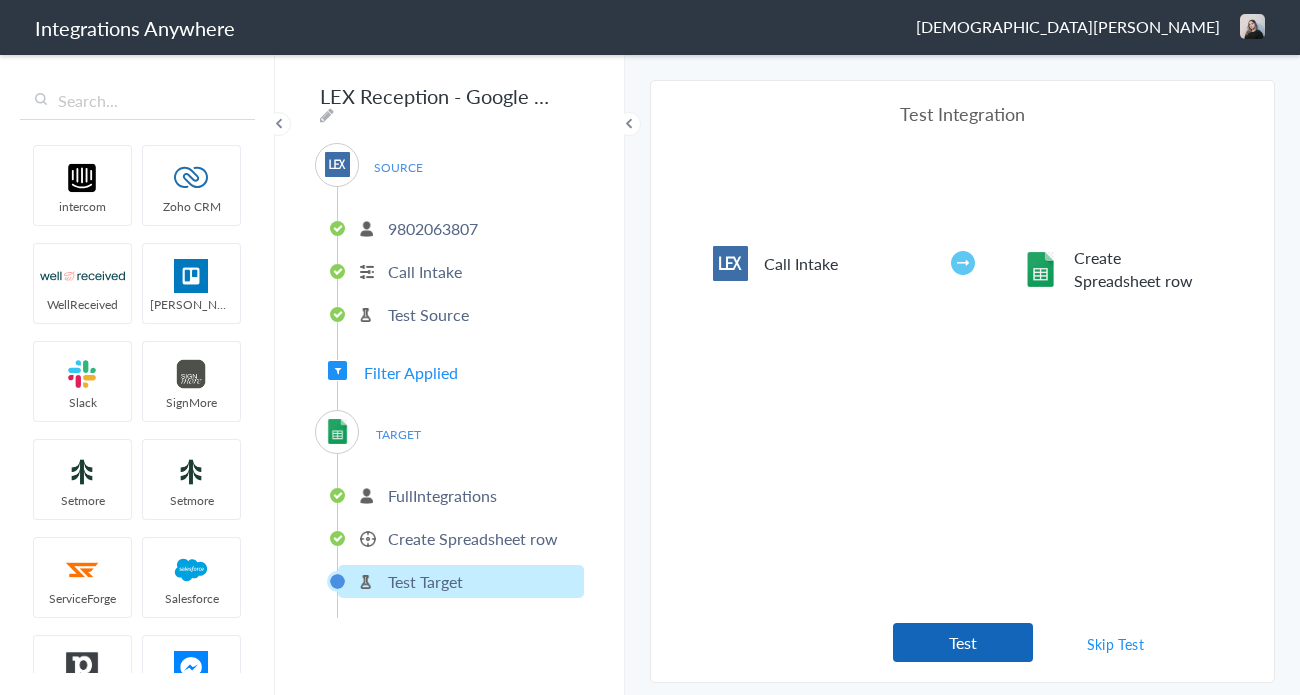 click on "Test" at bounding box center [963, 642] 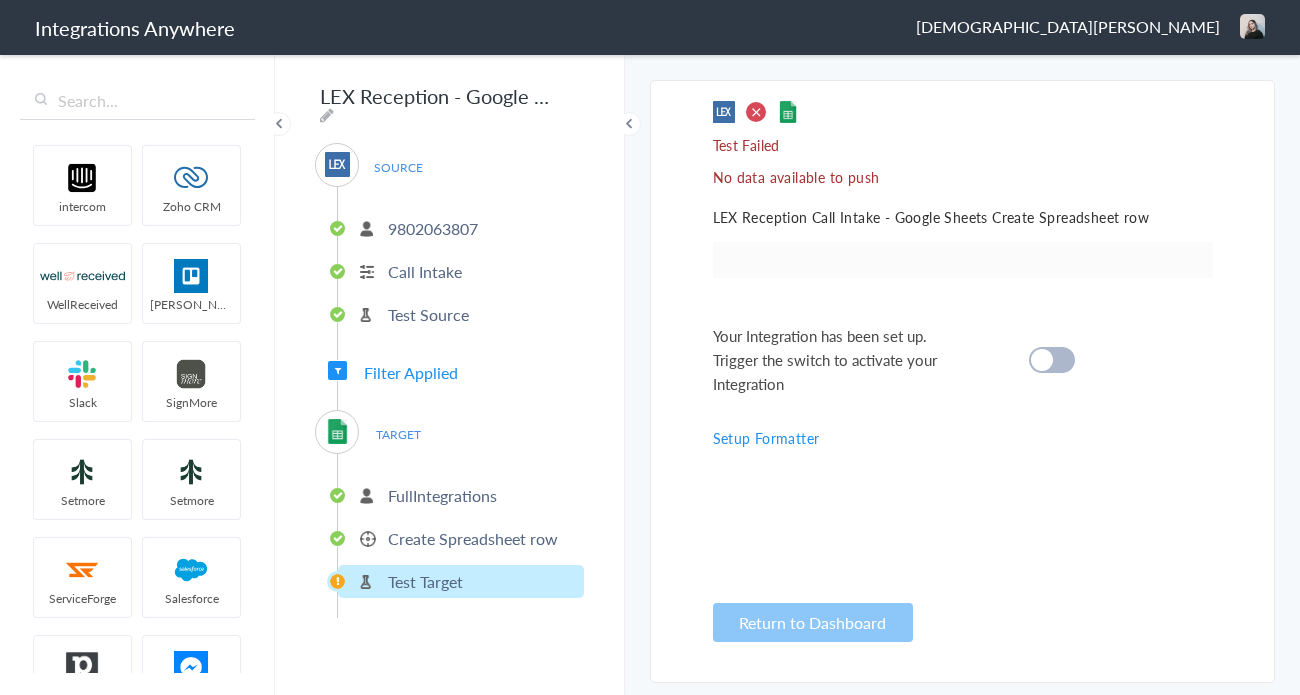 click at bounding box center (629, 124) 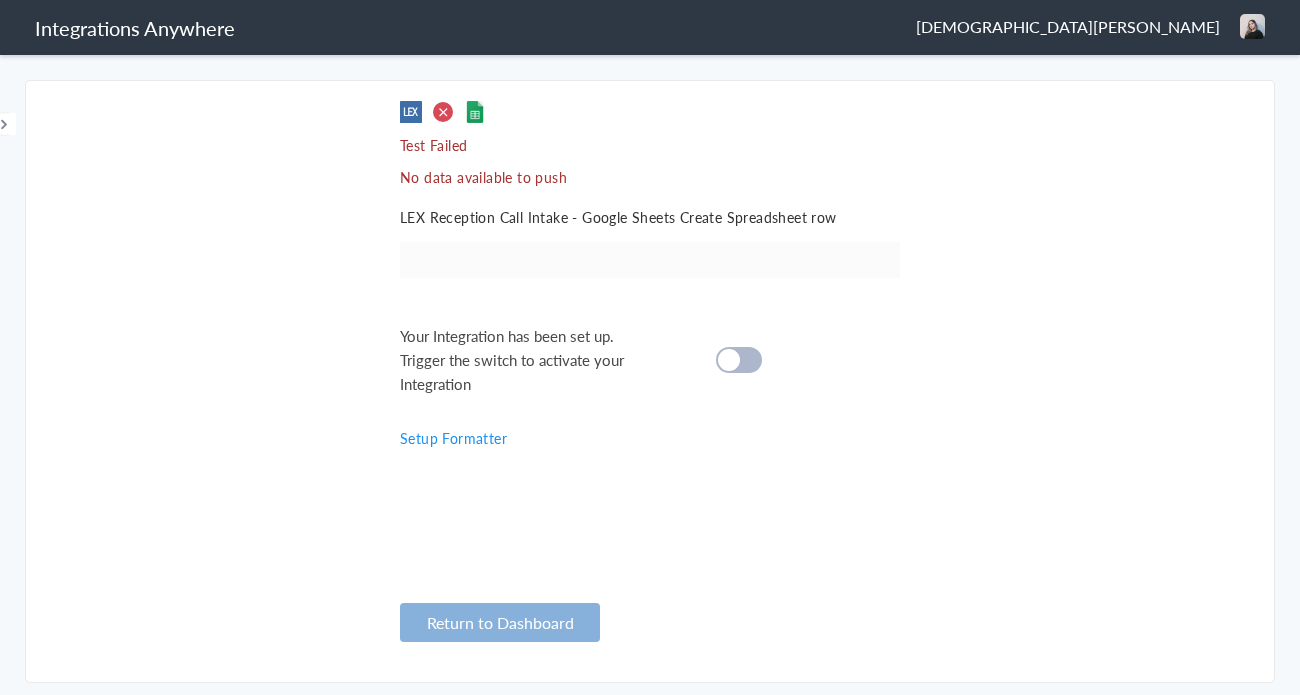 click on "Return to Dashboard" at bounding box center (500, 622) 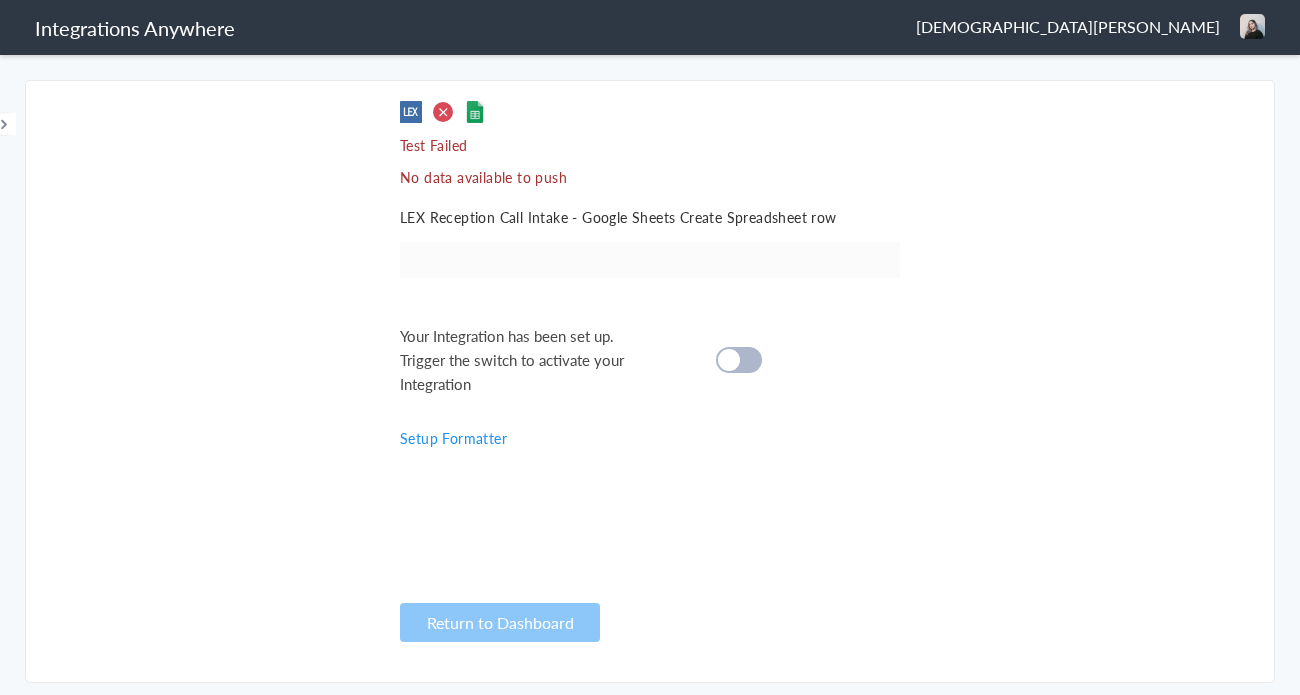 click at bounding box center (739, 360) 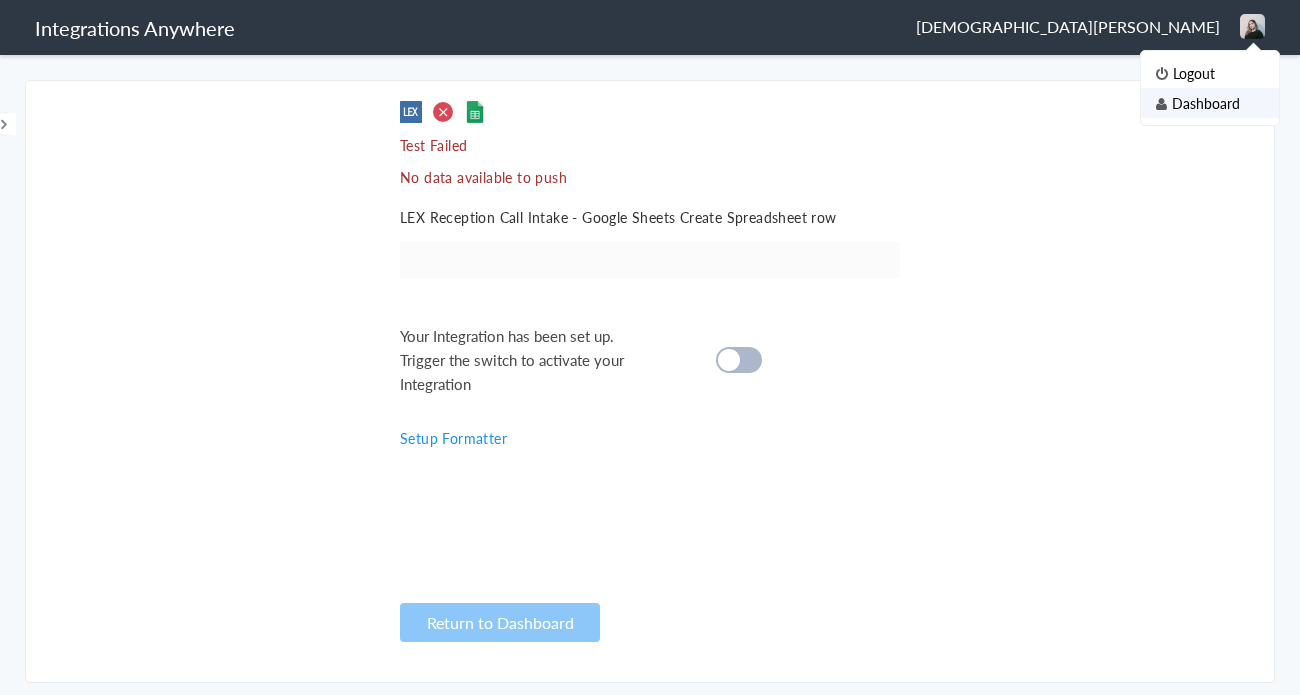 click on "Dashboard" at bounding box center [1210, 103] 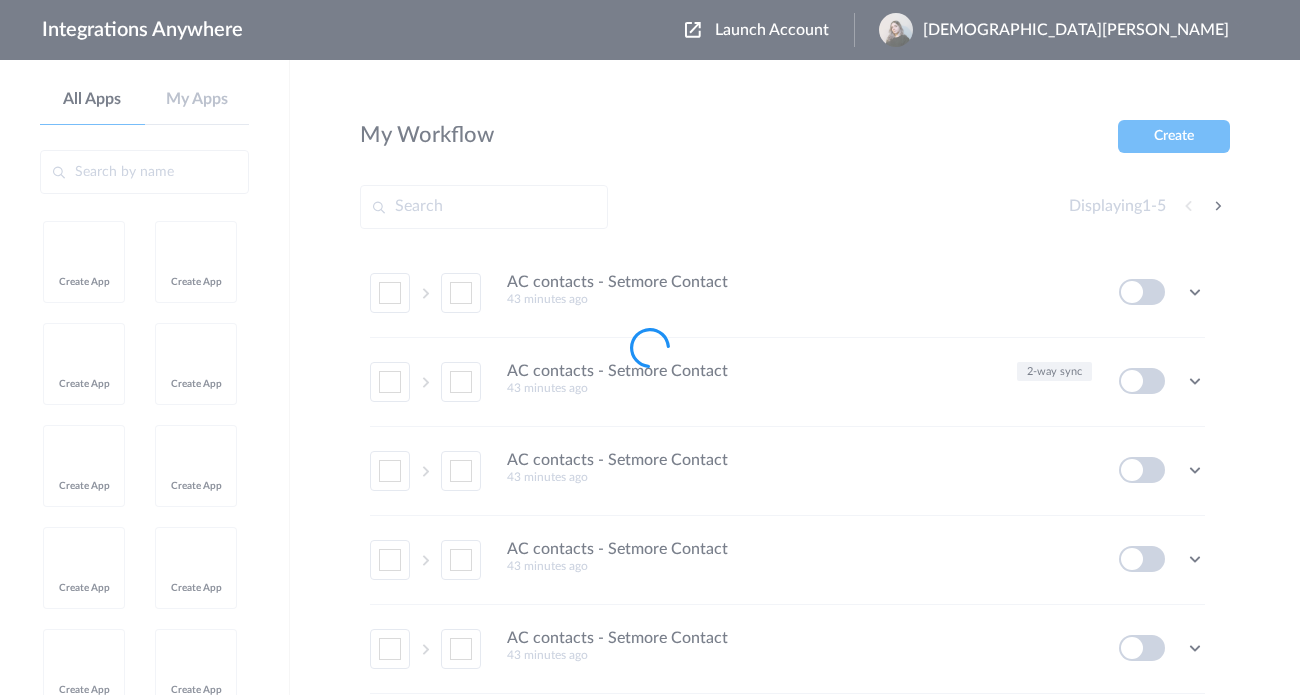 scroll, scrollTop: 0, scrollLeft: 0, axis: both 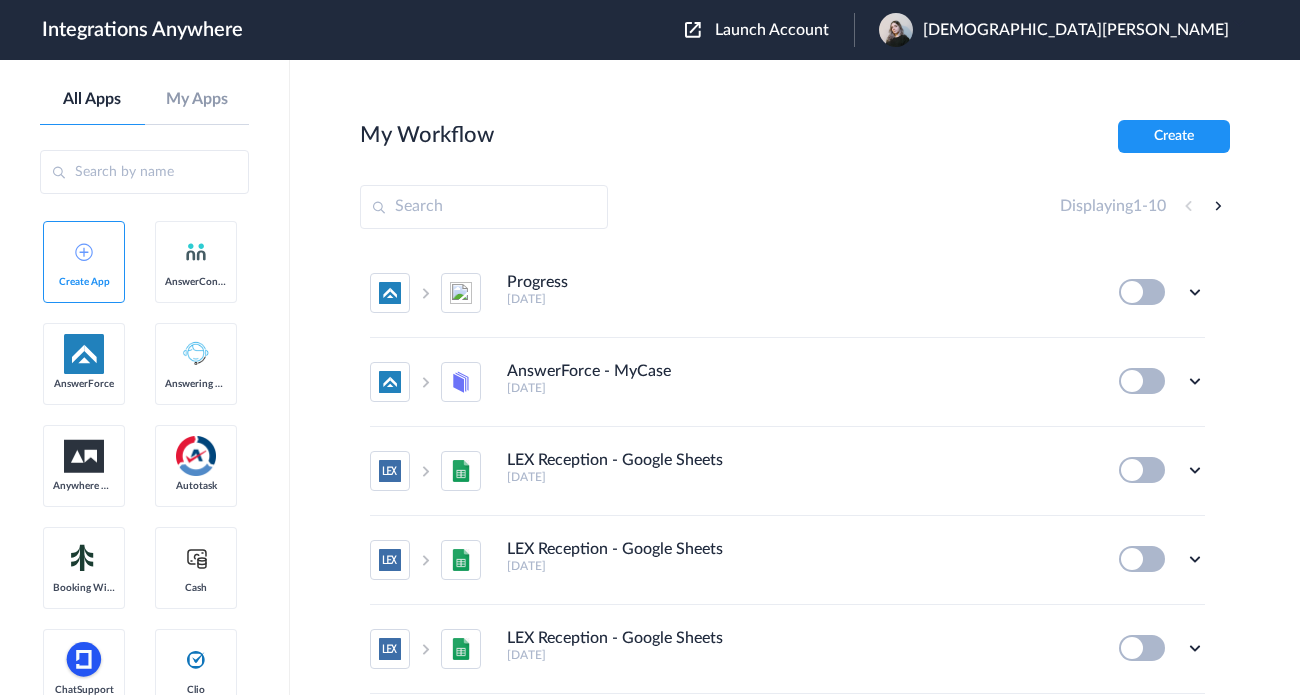 click on "Launch Account" at bounding box center [772, 30] 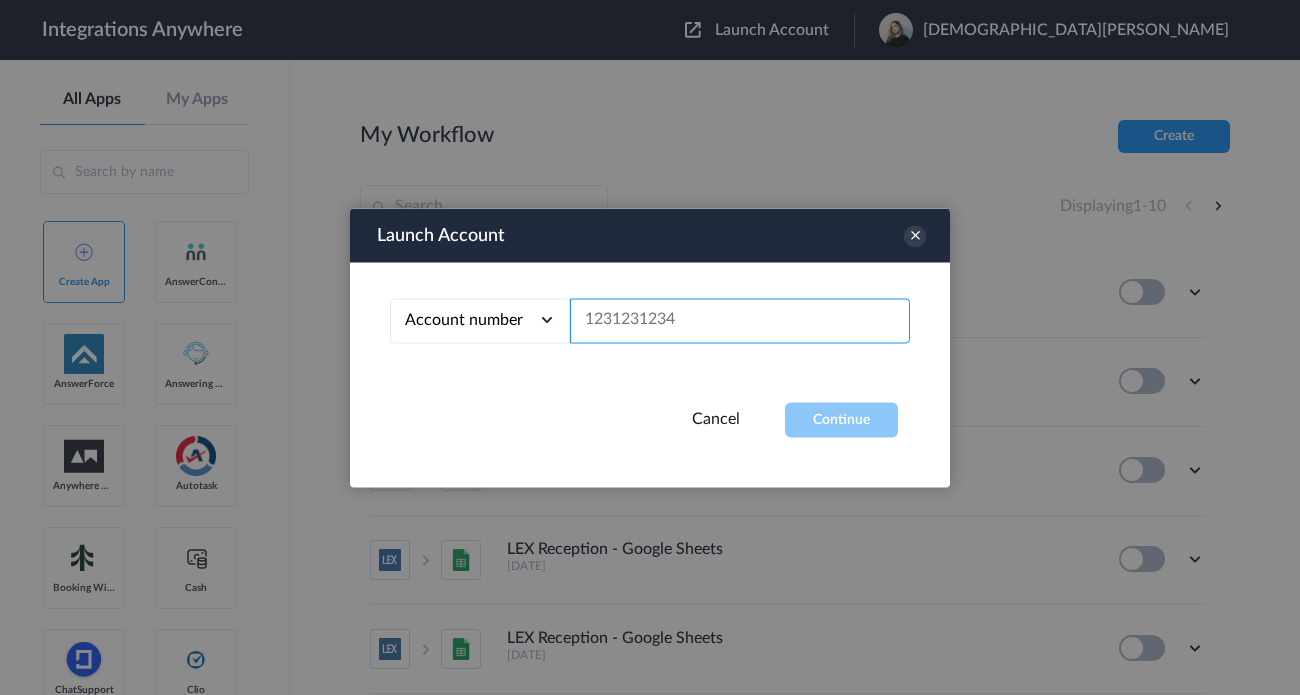 click at bounding box center (740, 320) 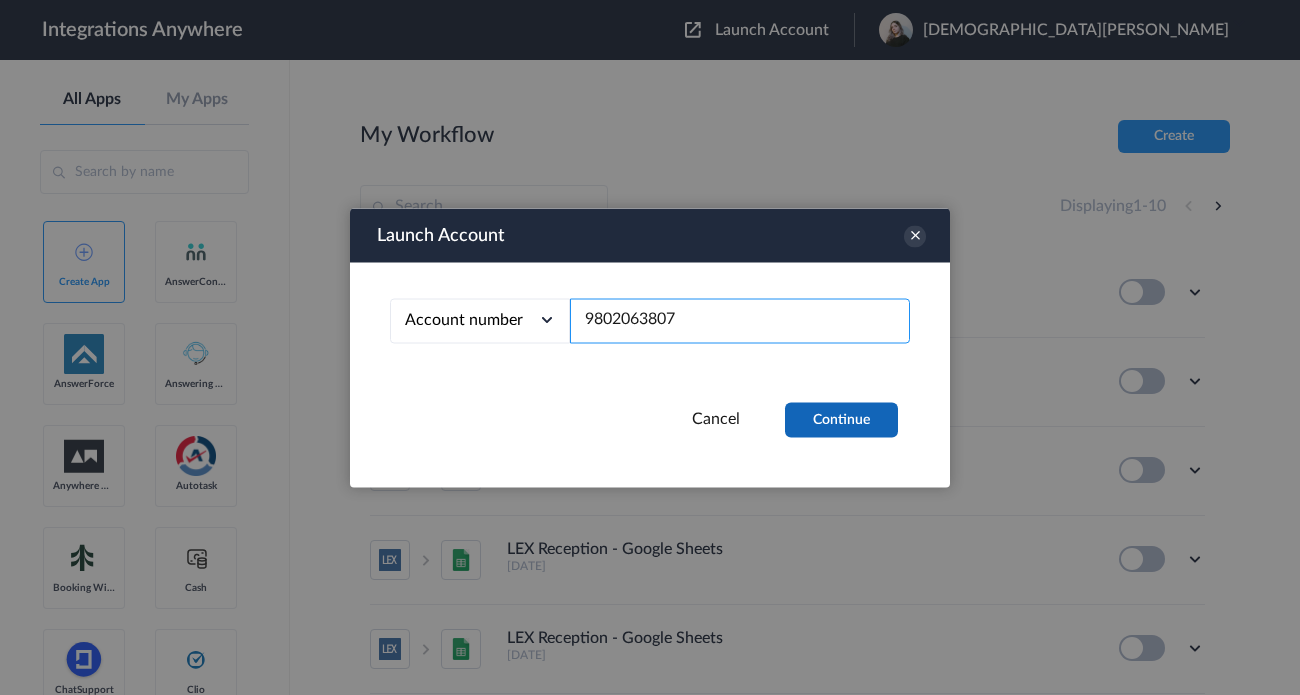 type on "9802063807" 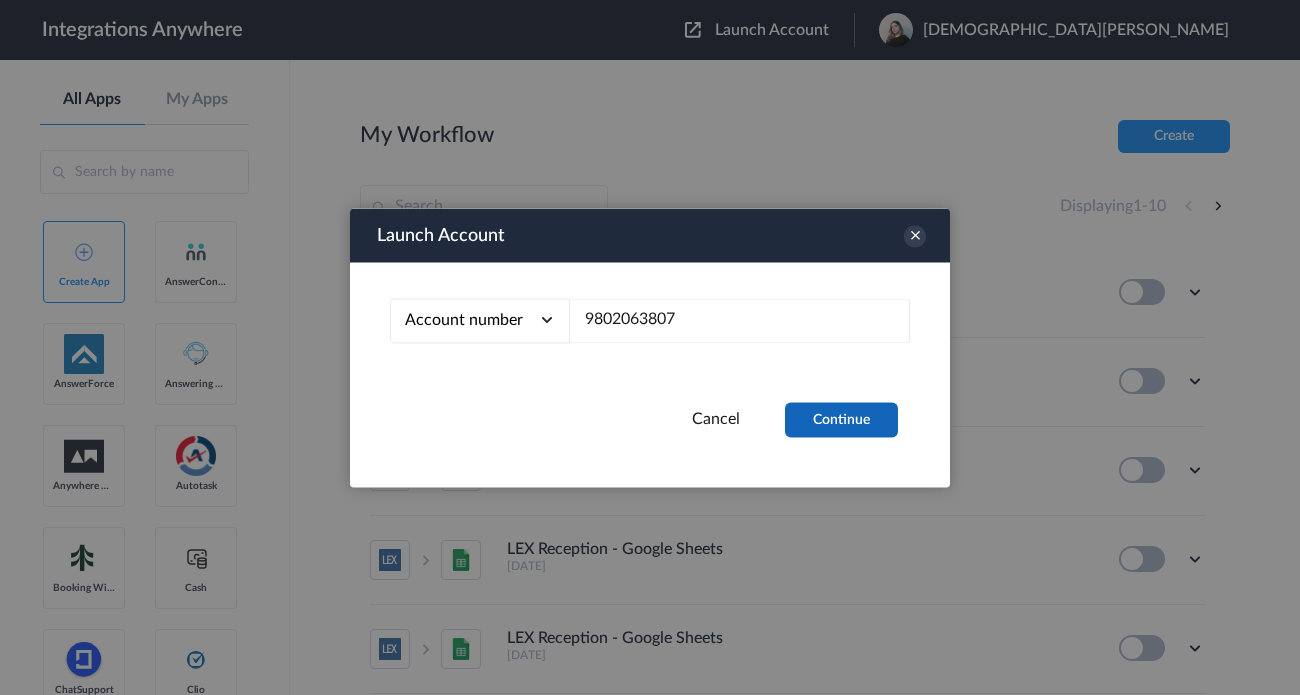 click on "Continue" at bounding box center (841, 419) 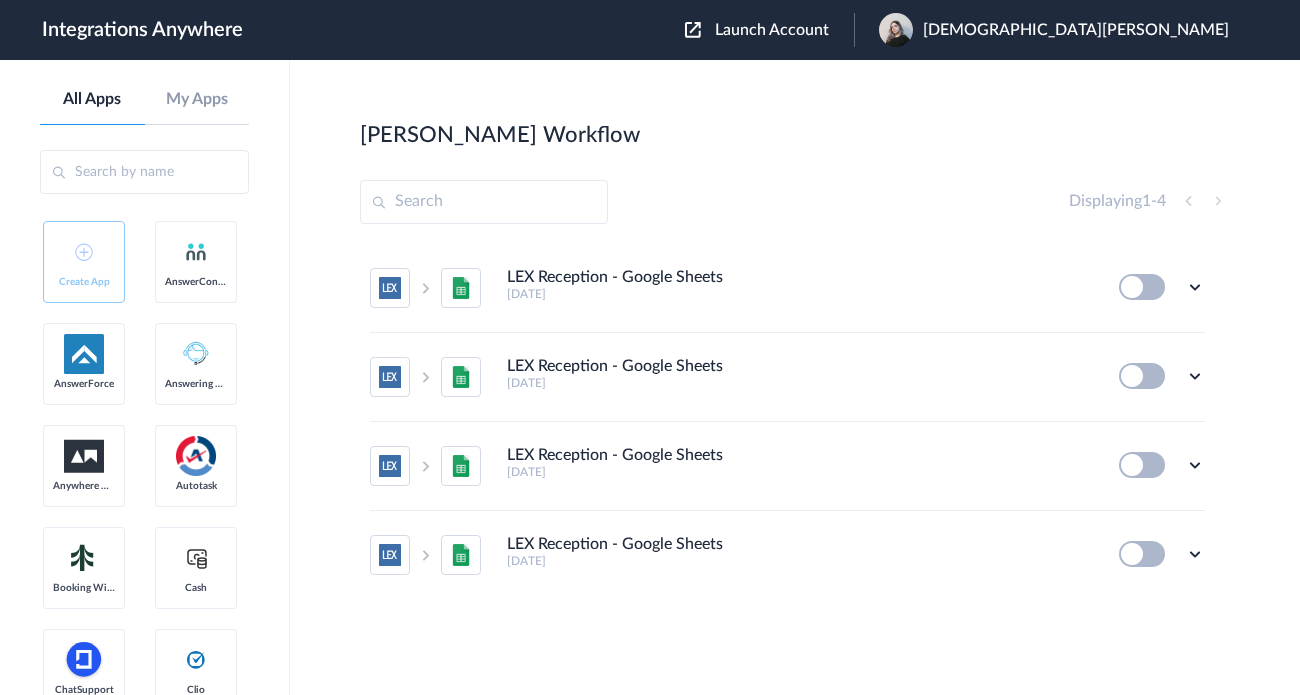 click at bounding box center (1142, 287) 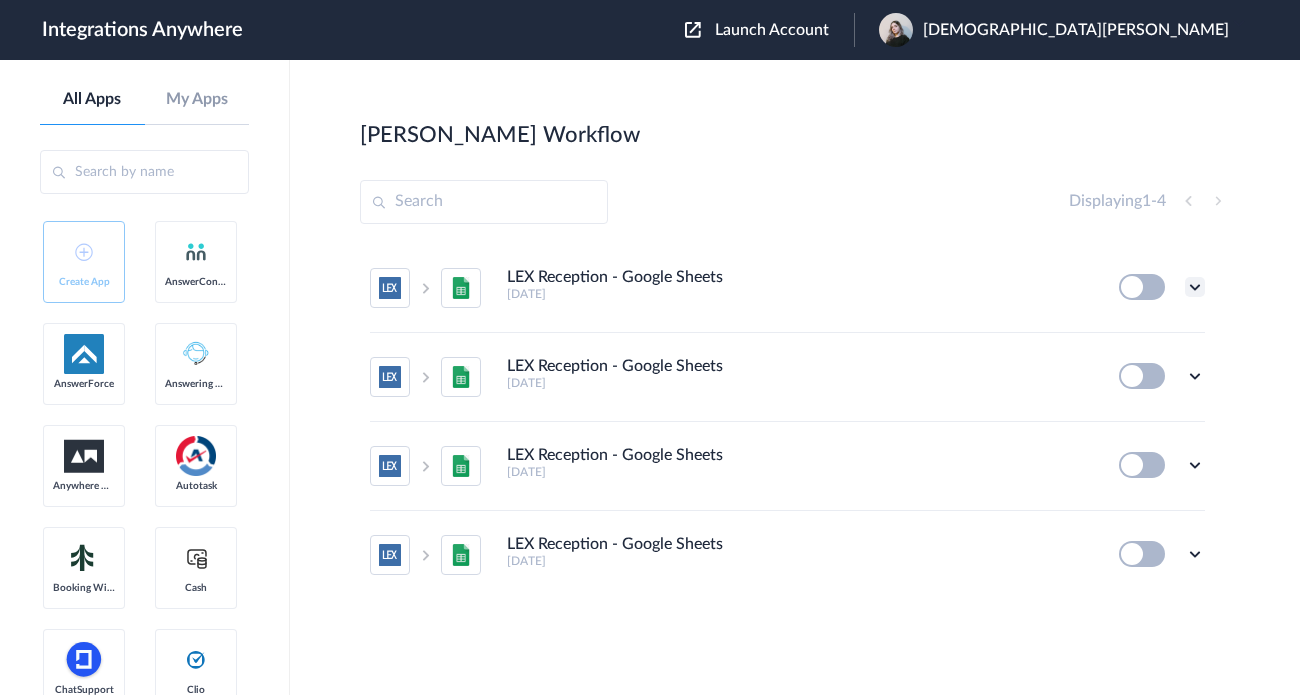click at bounding box center (1195, 287) 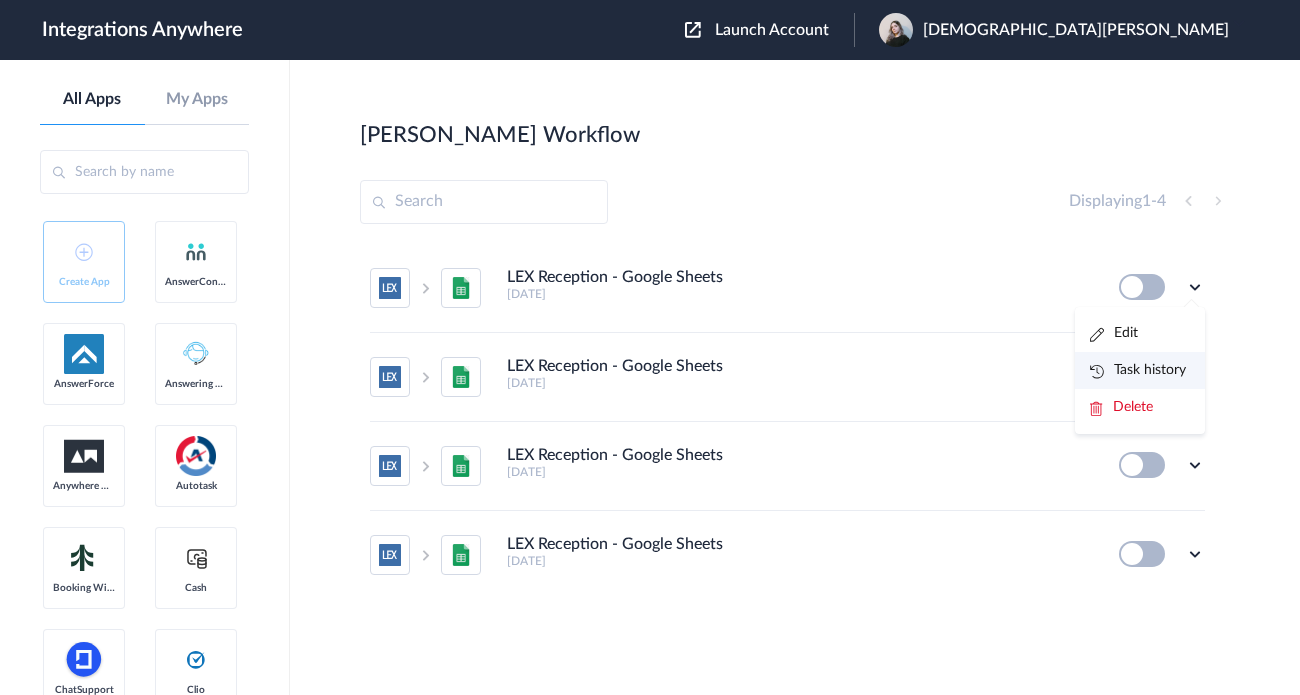 click on "Task history" at bounding box center (1138, 370) 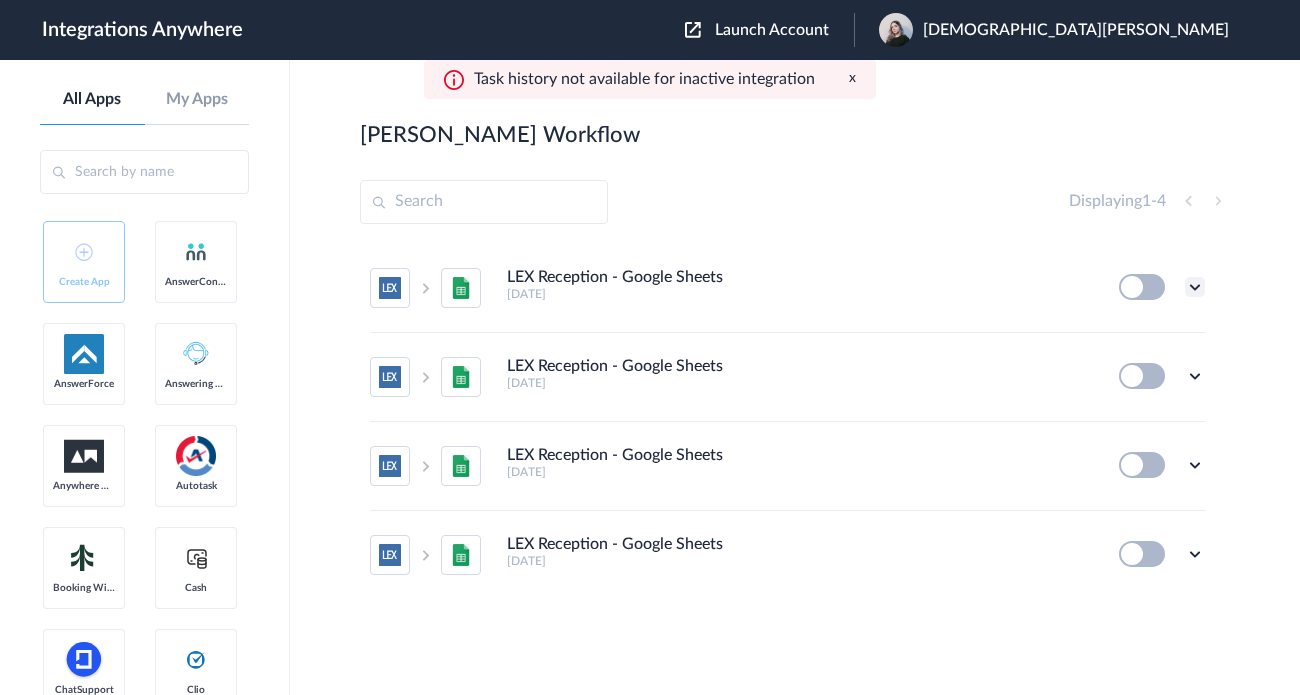 click at bounding box center (1195, 287) 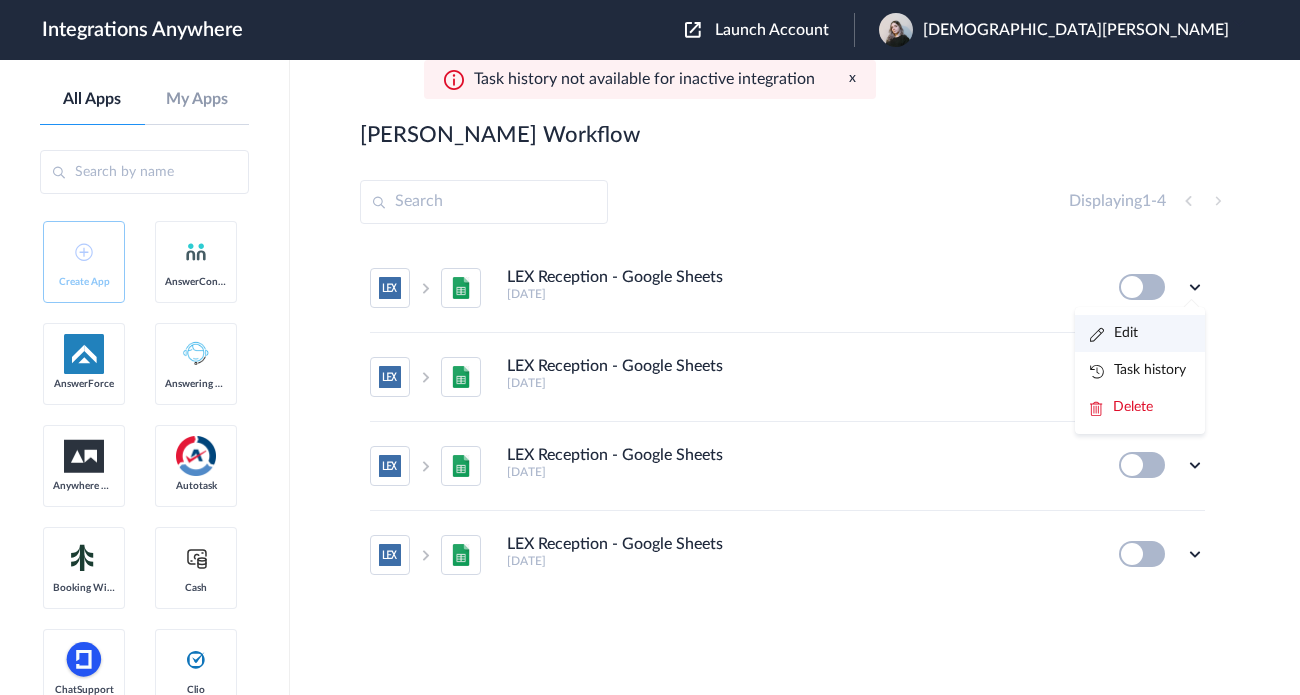 click on "Edit" at bounding box center [1140, 333] 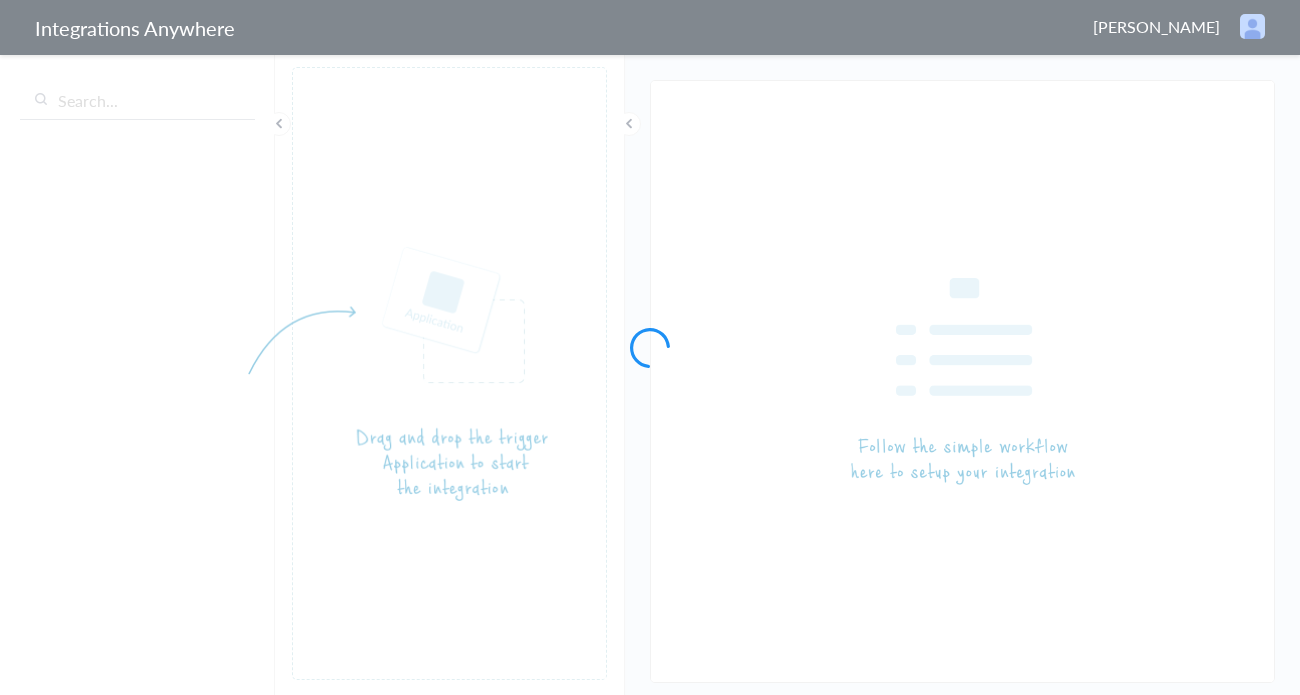 scroll, scrollTop: 0, scrollLeft: 0, axis: both 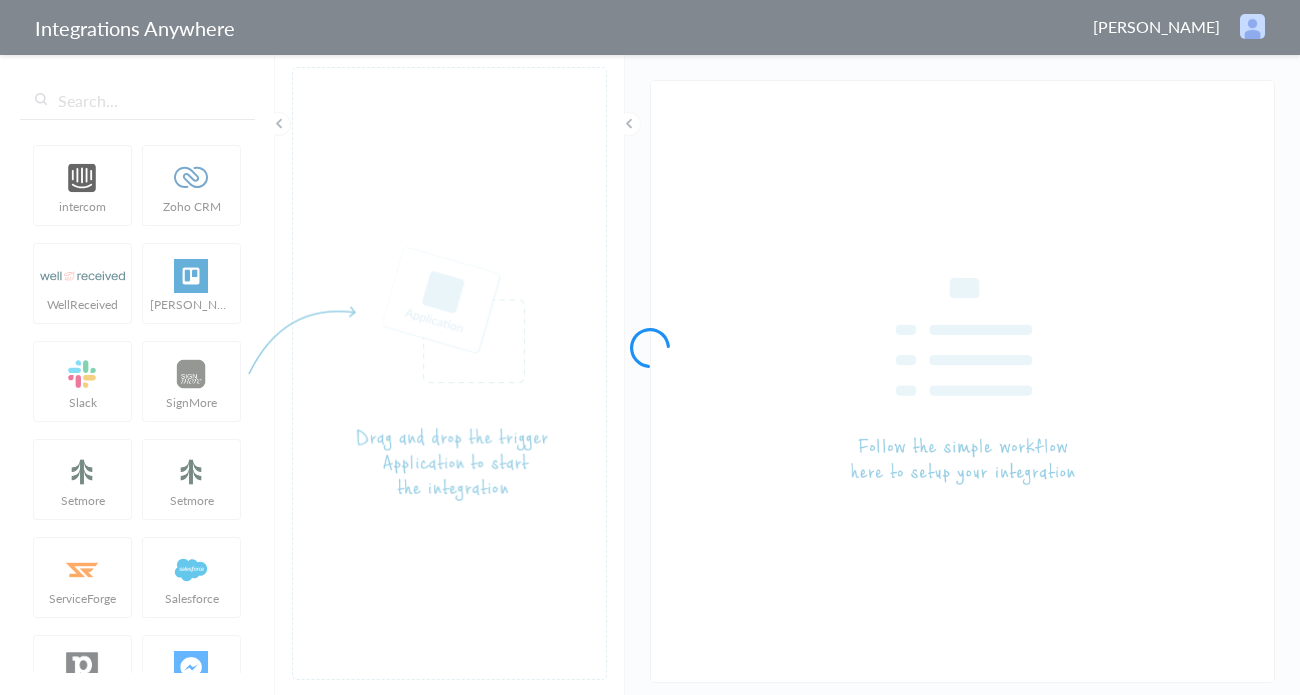 type on "LEX Reception - Google Sheets" 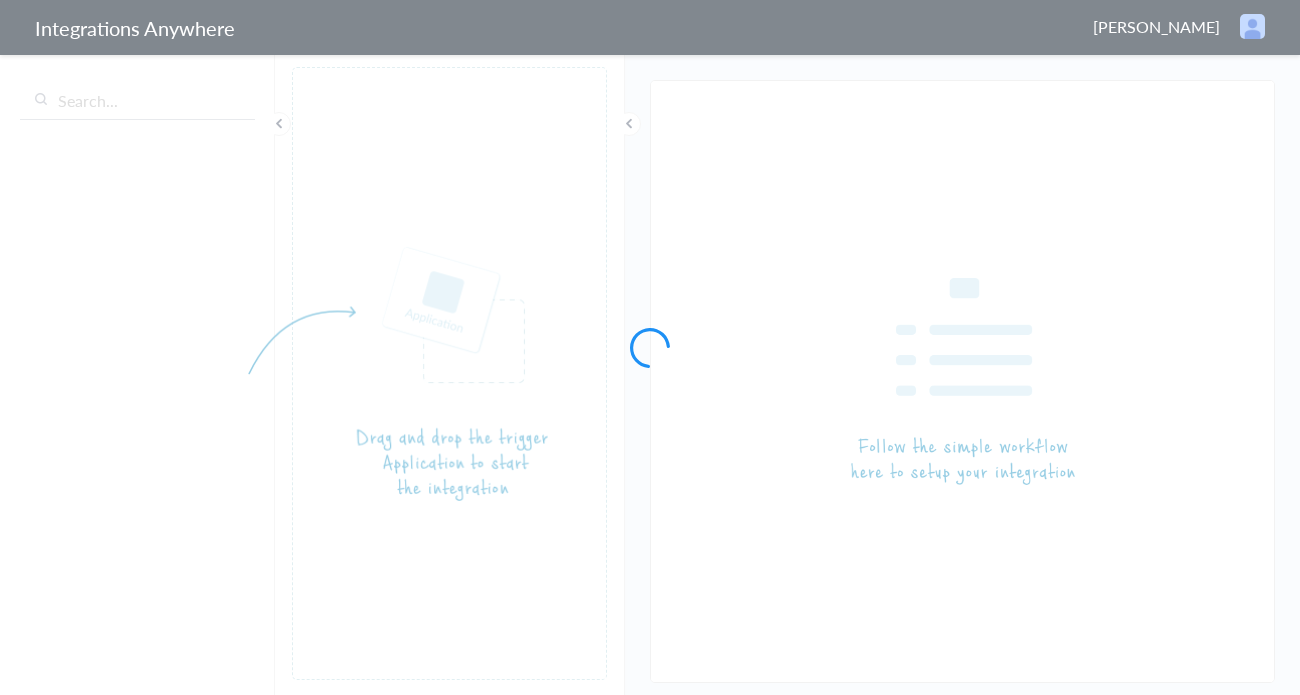 scroll, scrollTop: 0, scrollLeft: 0, axis: both 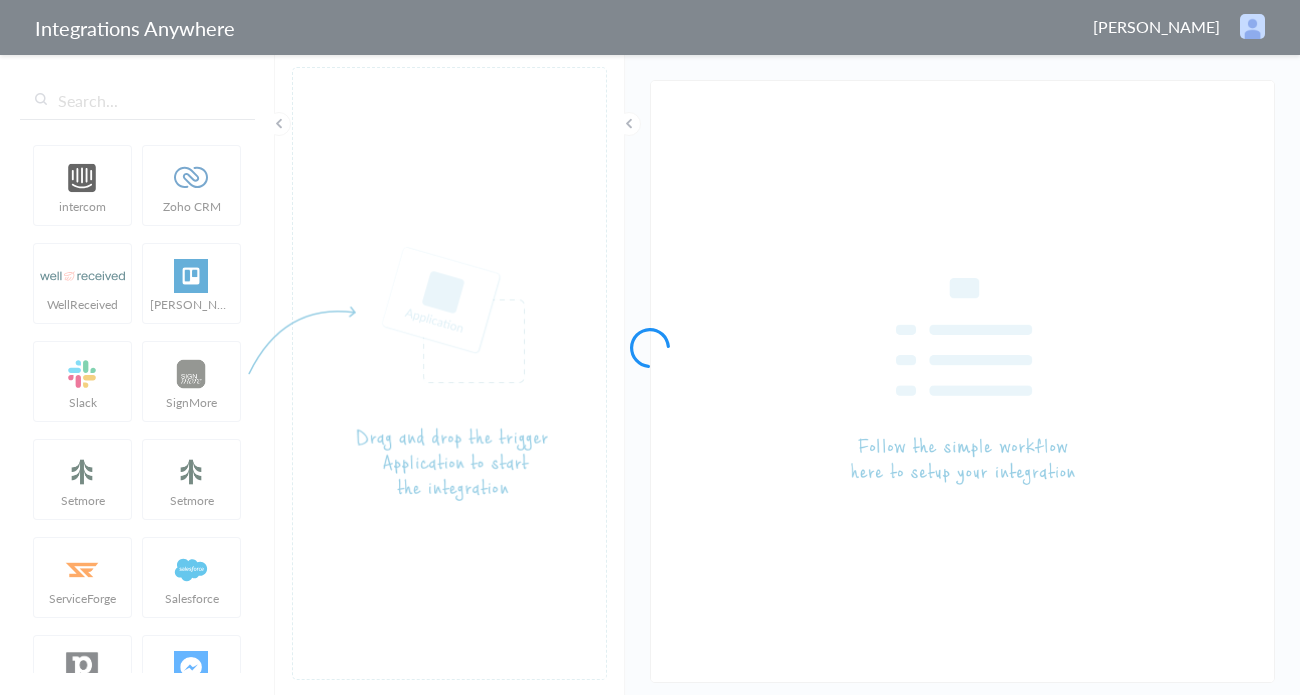 type on "LEX Reception - Google Sheets" 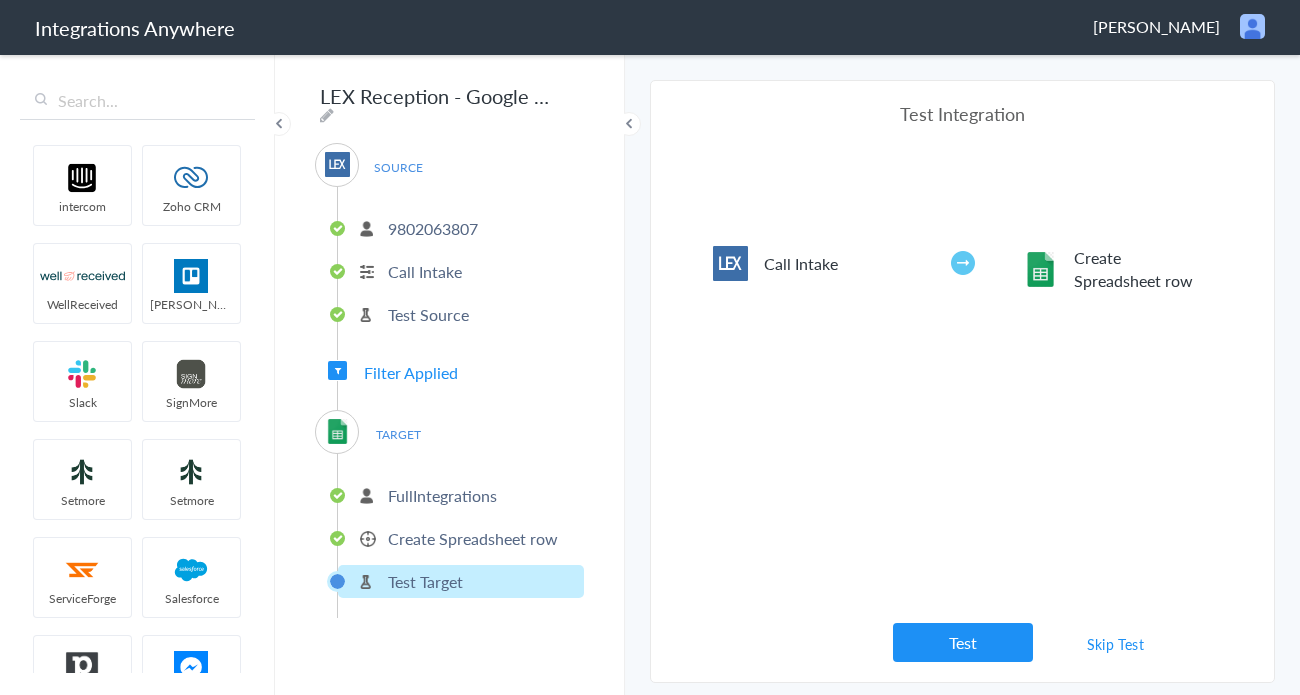 click on "Test Source" at bounding box center (428, 314) 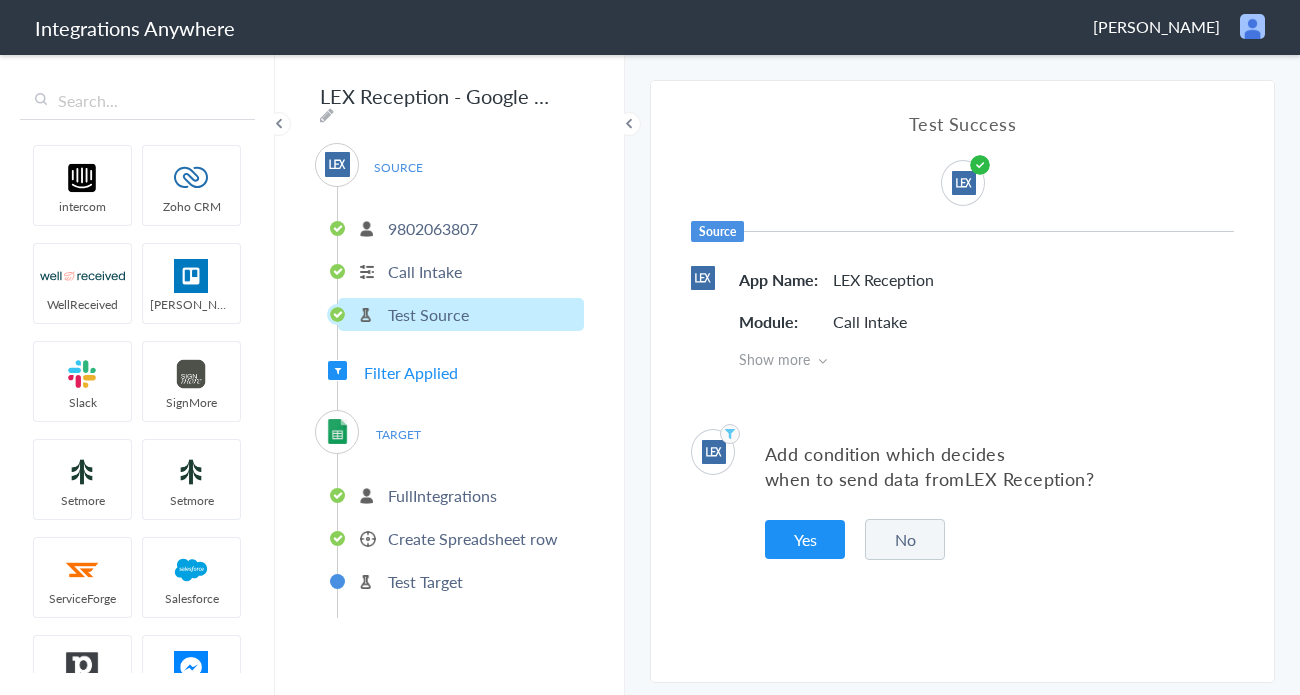 click on "Call Intake" at bounding box center (425, 271) 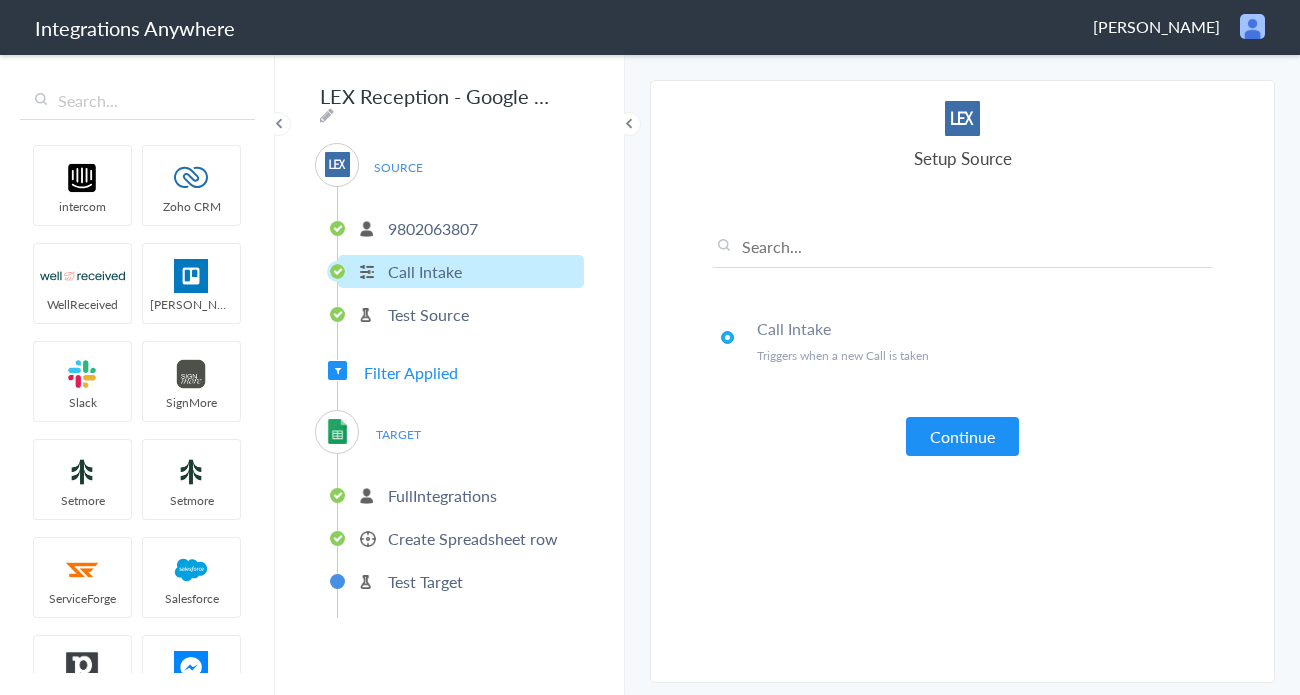 click on "9802063807" at bounding box center (433, 228) 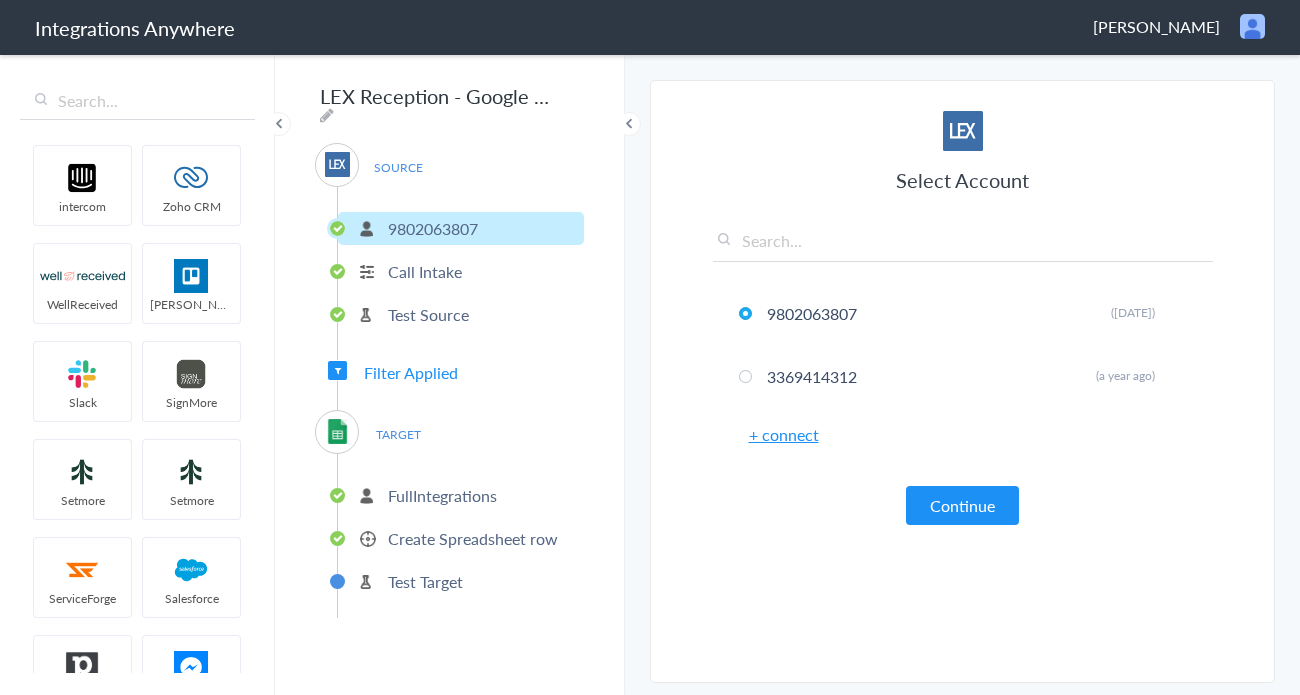 click on "FullIntegrations" at bounding box center [442, 495] 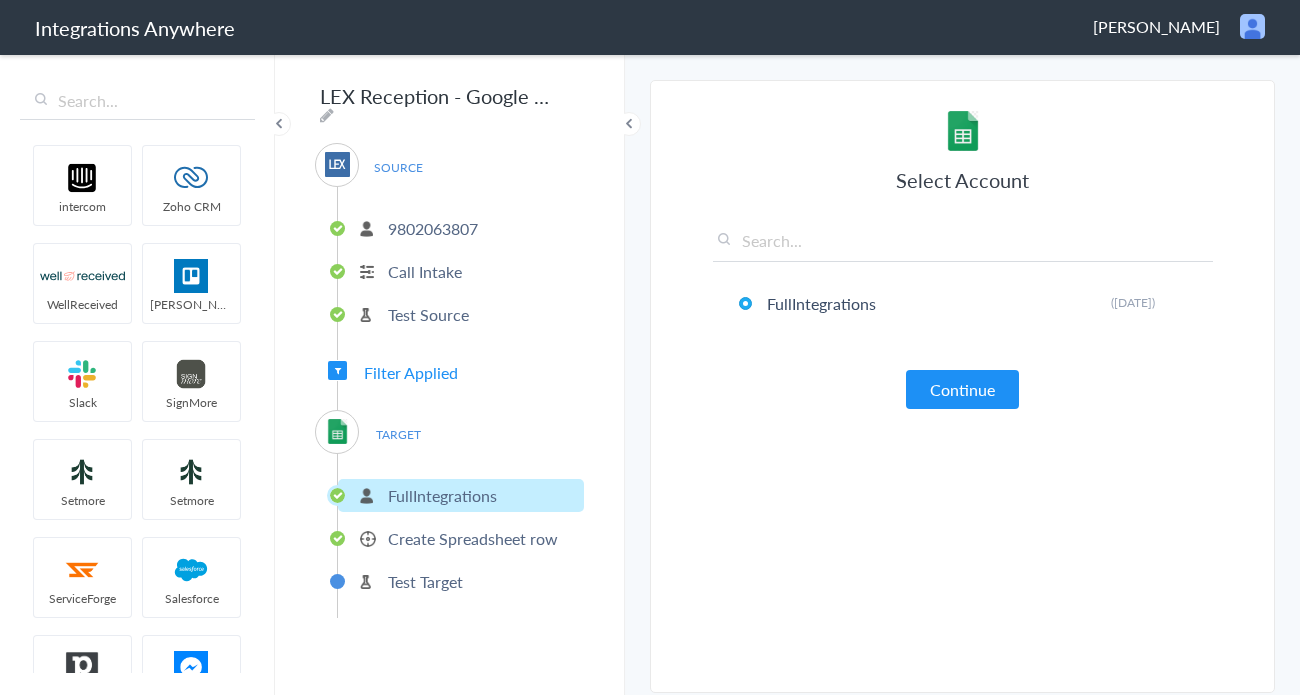 click on "Create Spreadsheet row" at bounding box center [473, 538] 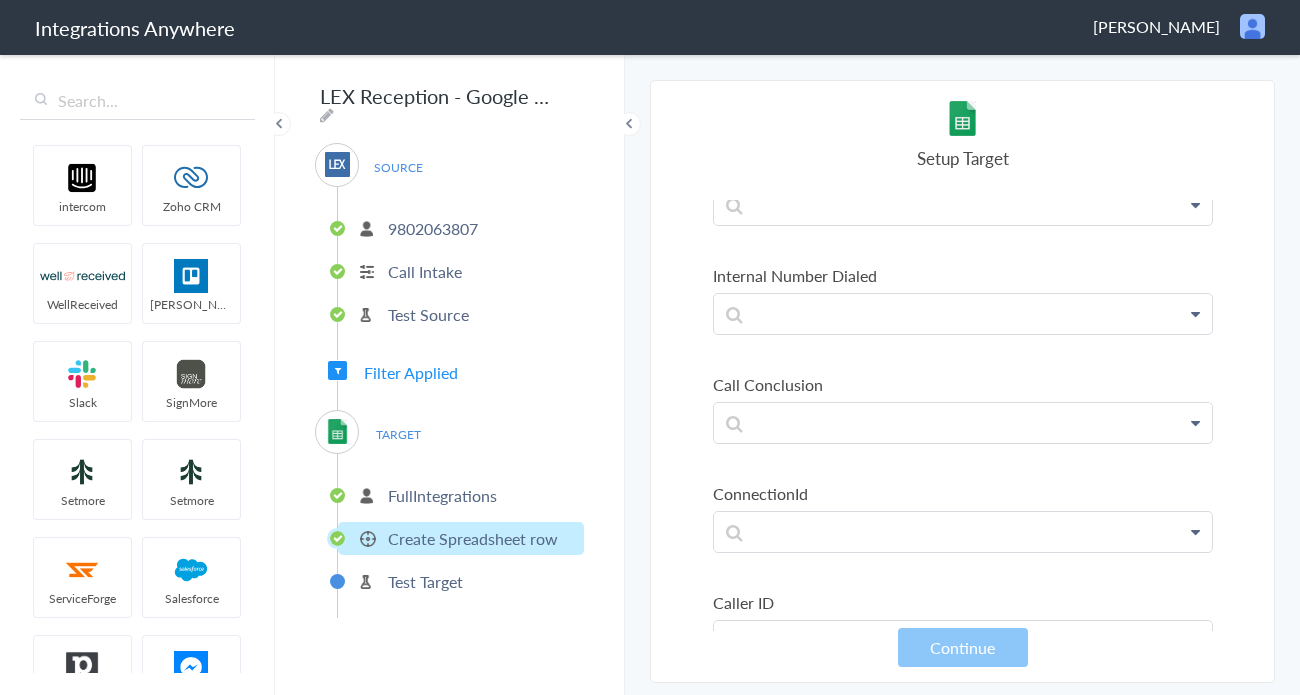 scroll, scrollTop: 2121, scrollLeft: 0, axis: vertical 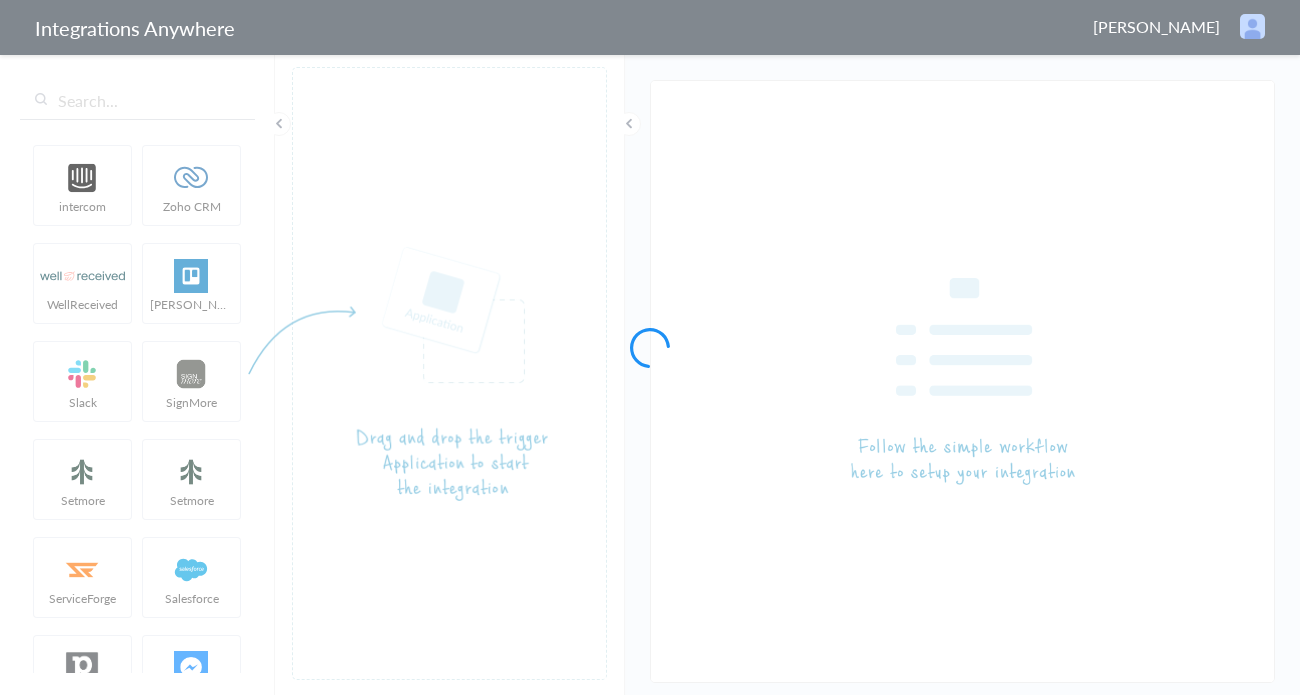 type on "LEX Reception - Google Sheets" 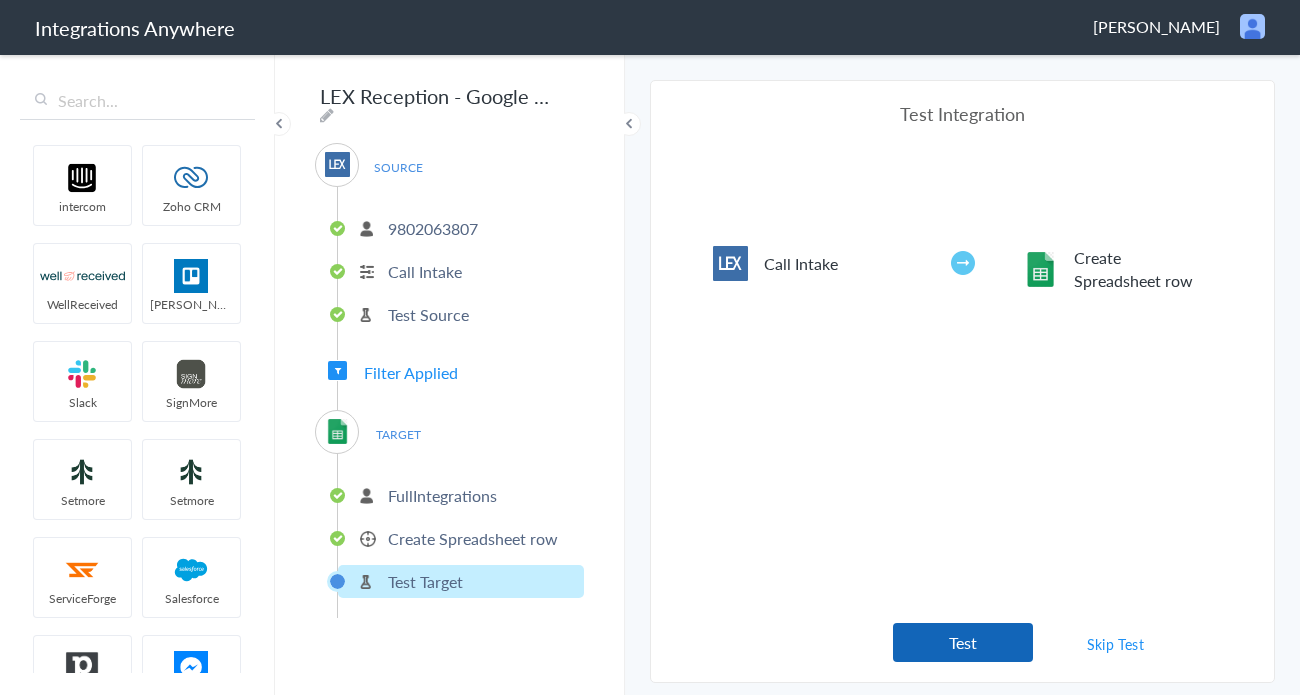 click on "Test" at bounding box center [963, 642] 